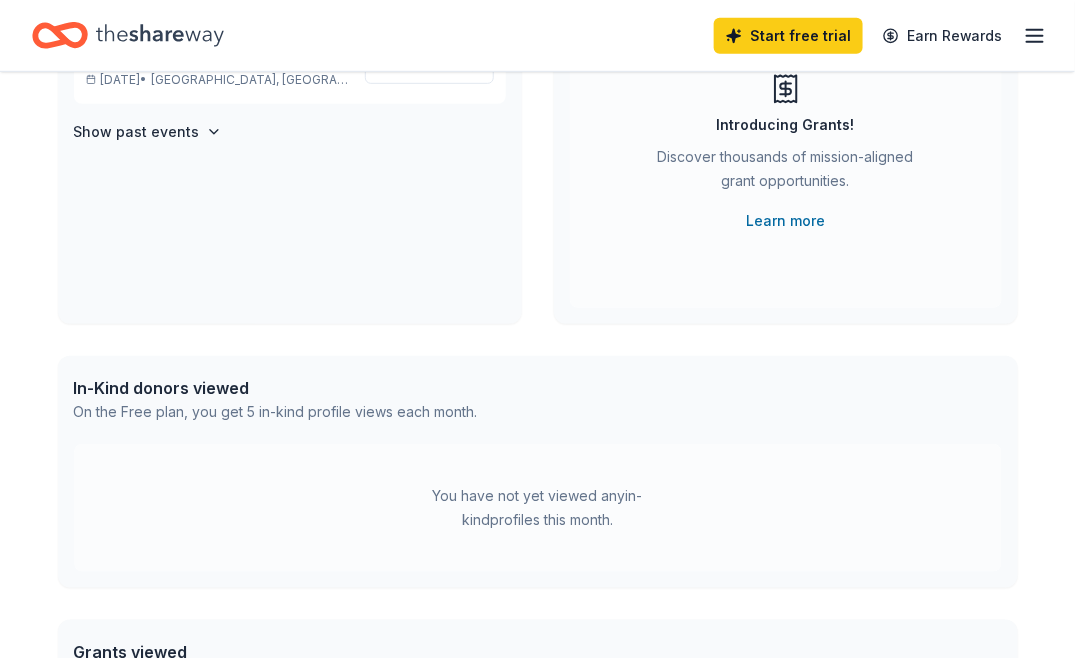 scroll, scrollTop: 0, scrollLeft: 0, axis: both 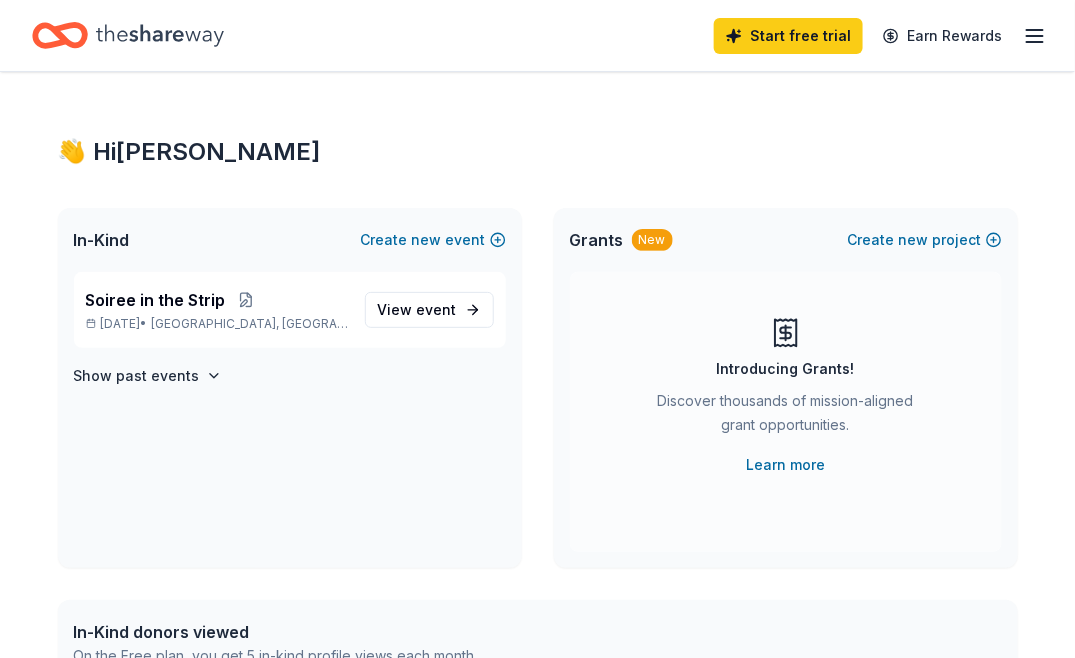 click 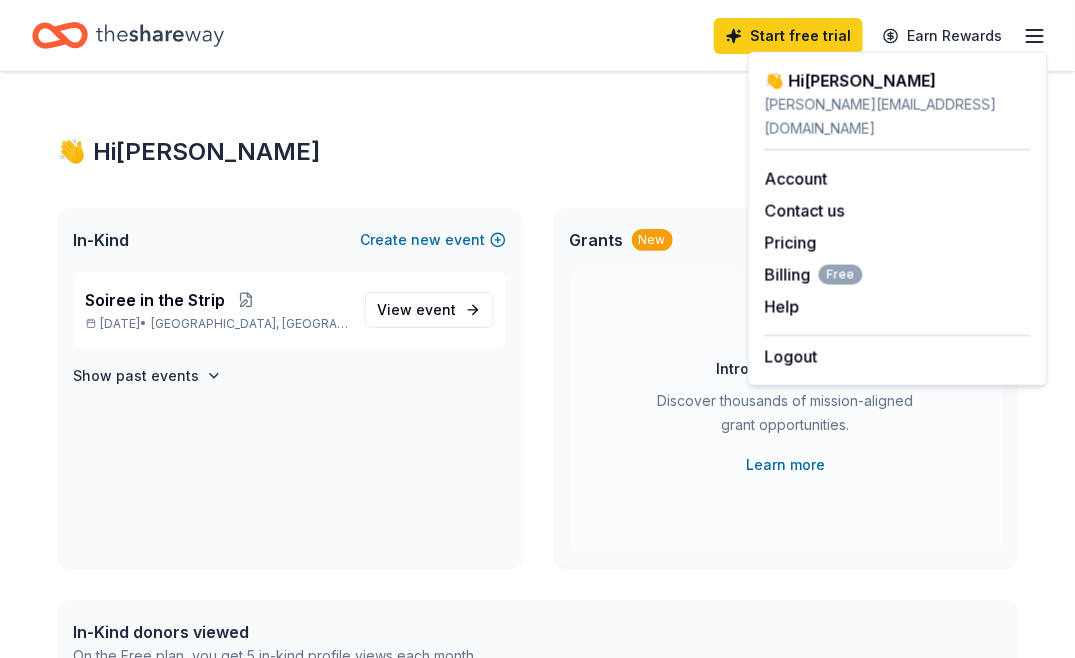 click 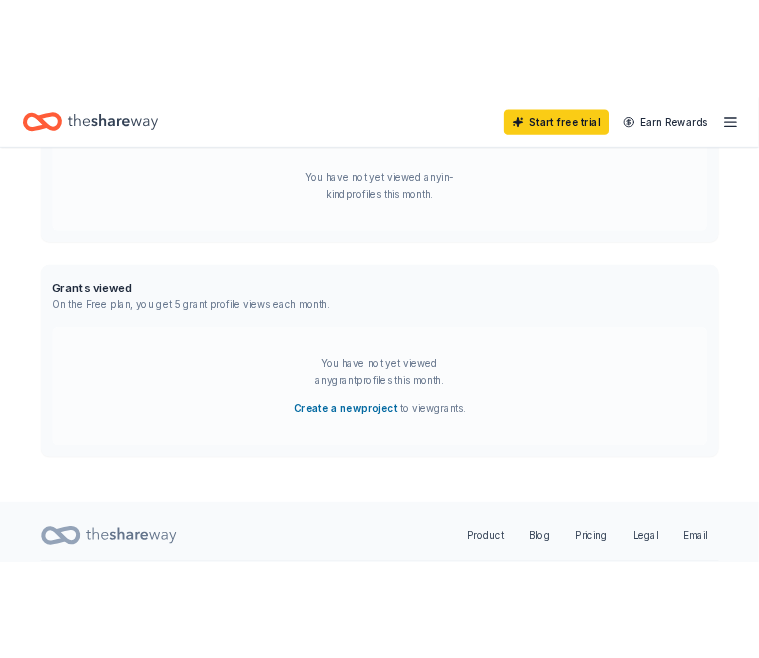 scroll, scrollTop: 685, scrollLeft: 0, axis: vertical 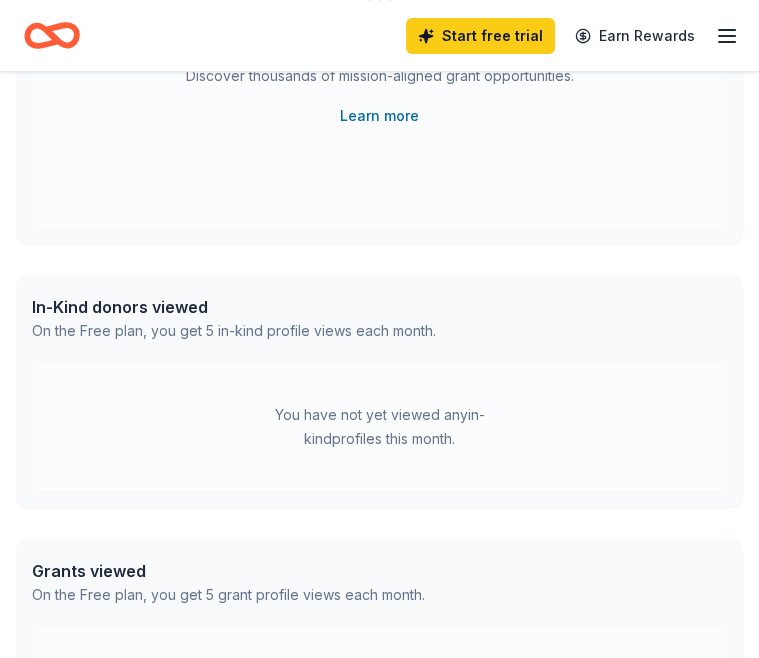 click 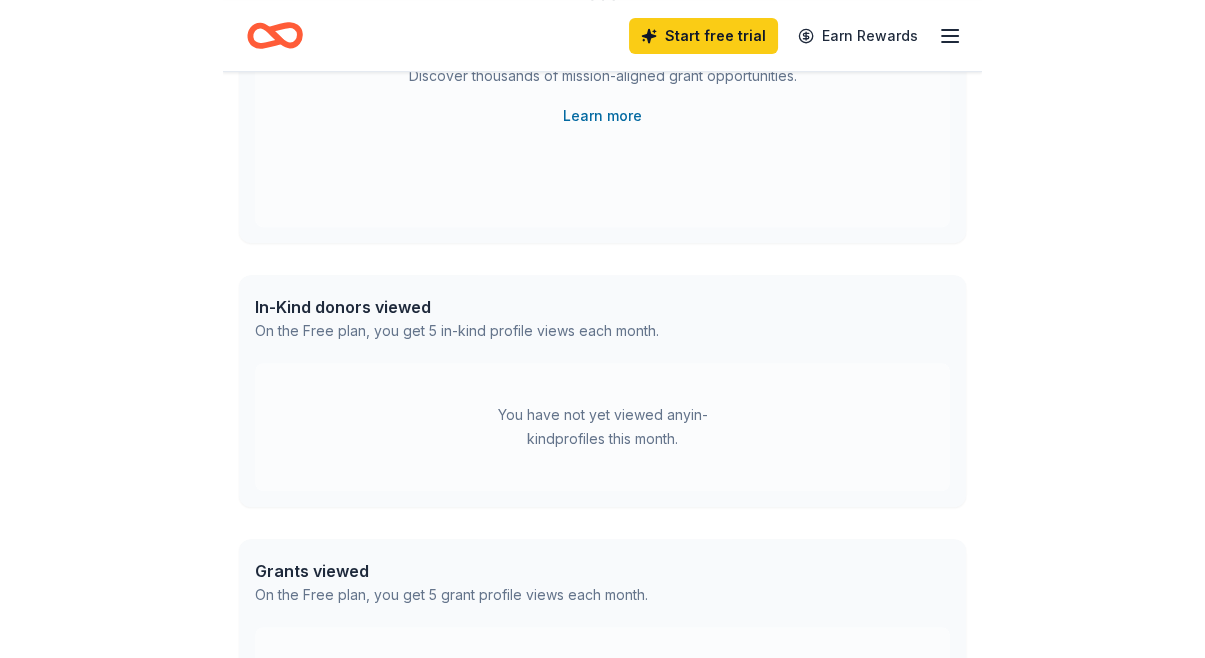 scroll, scrollTop: 0, scrollLeft: 0, axis: both 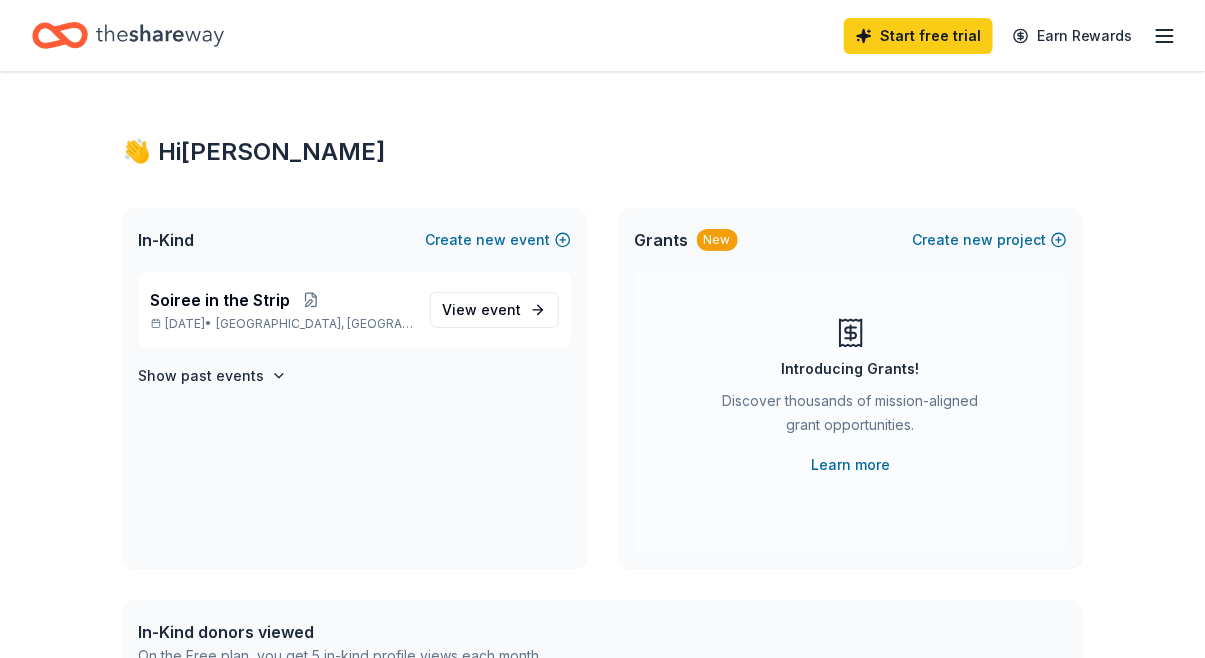 click 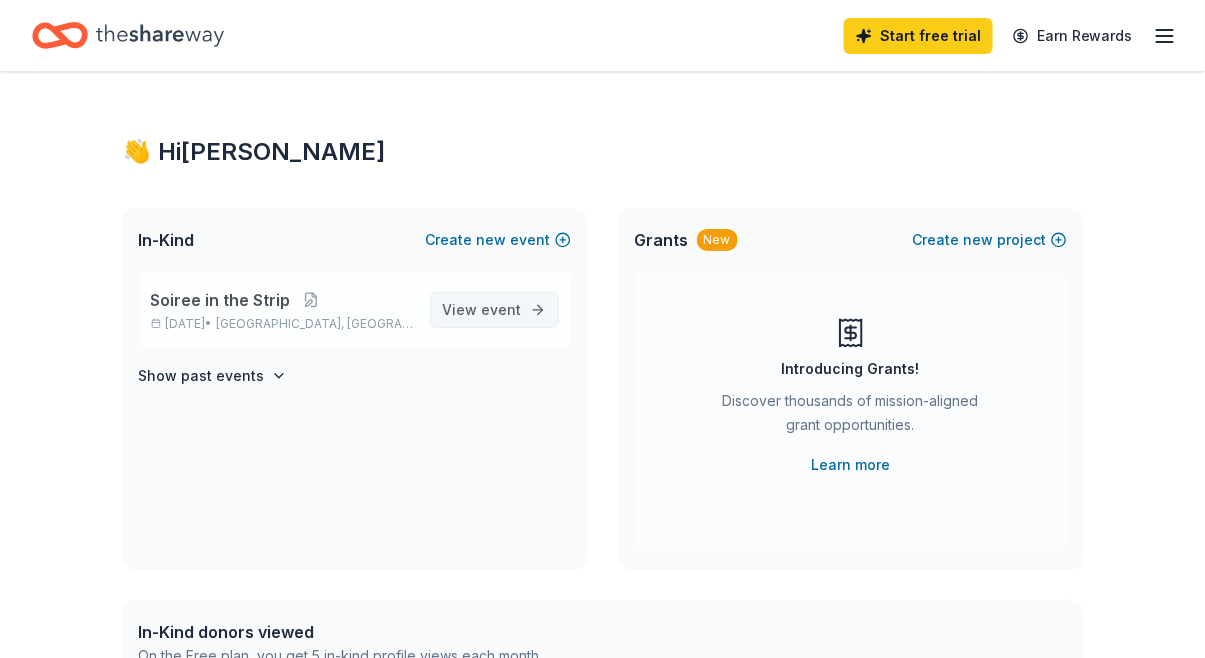click on "event" at bounding box center [502, 309] 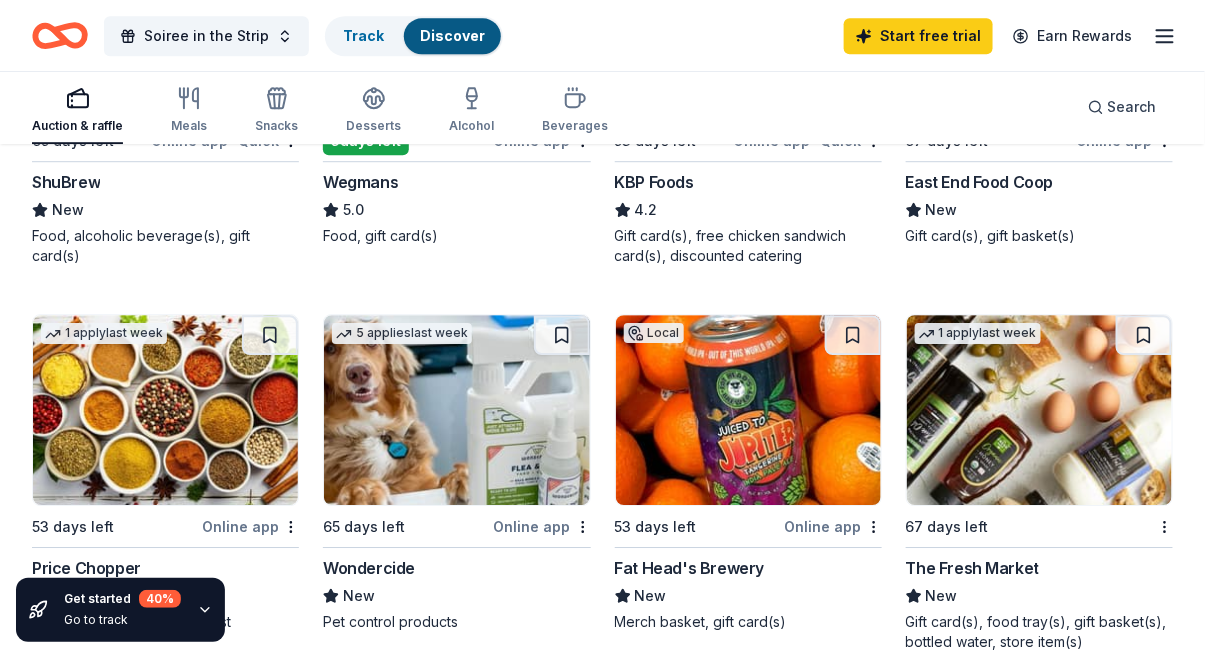 scroll, scrollTop: 0, scrollLeft: 0, axis: both 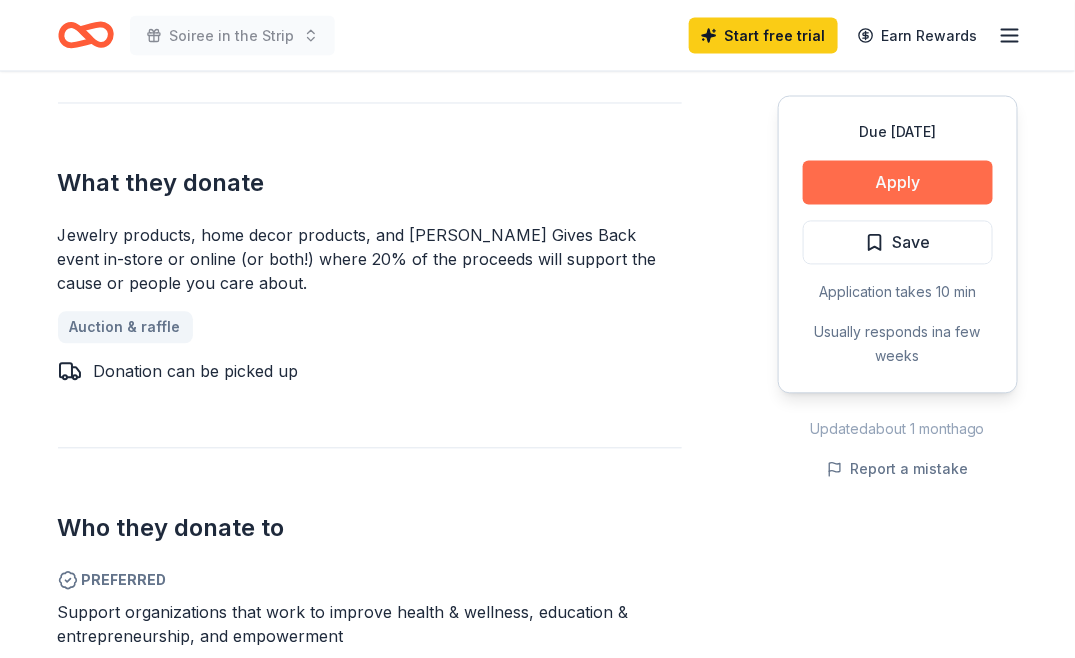 click on "Apply" at bounding box center [898, 183] 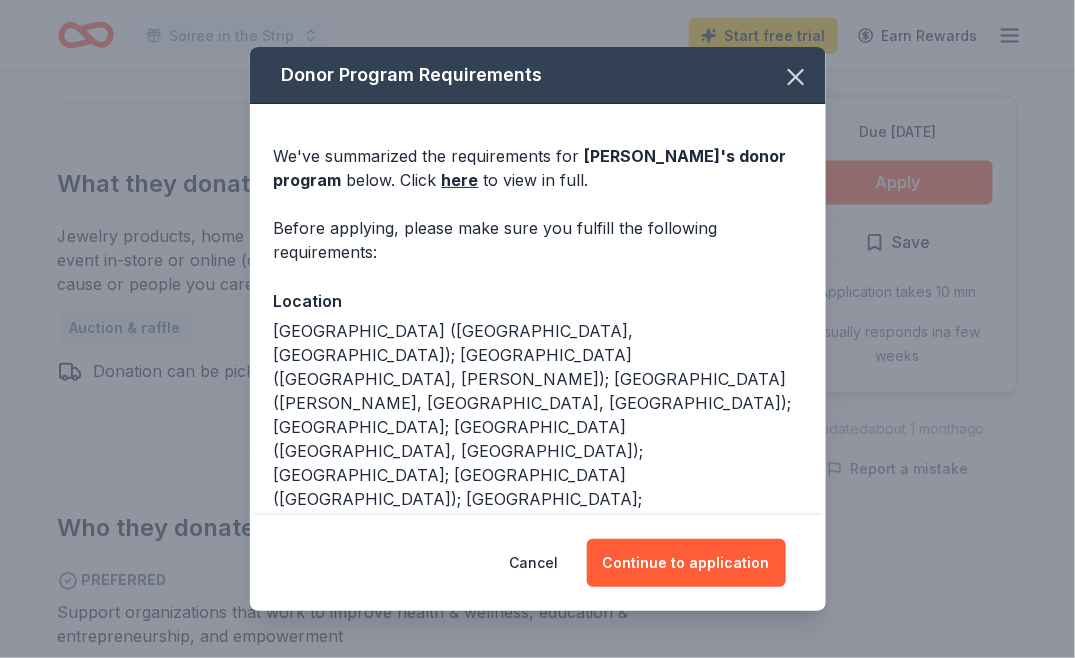 scroll, scrollTop: 310, scrollLeft: 0, axis: vertical 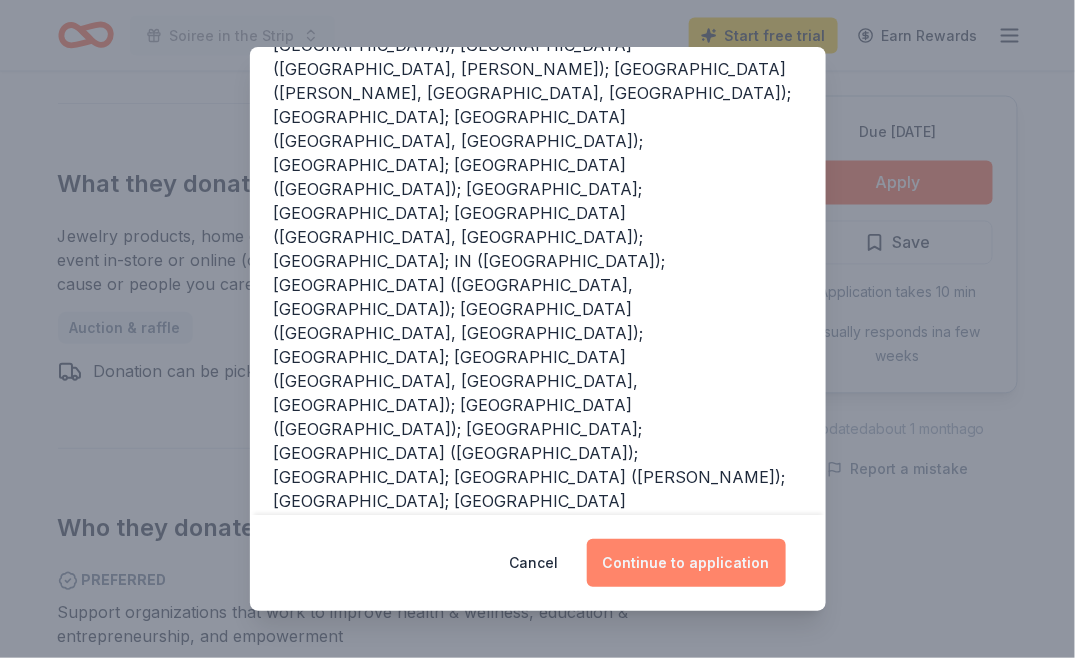 click on "Continue to application" at bounding box center (686, 563) 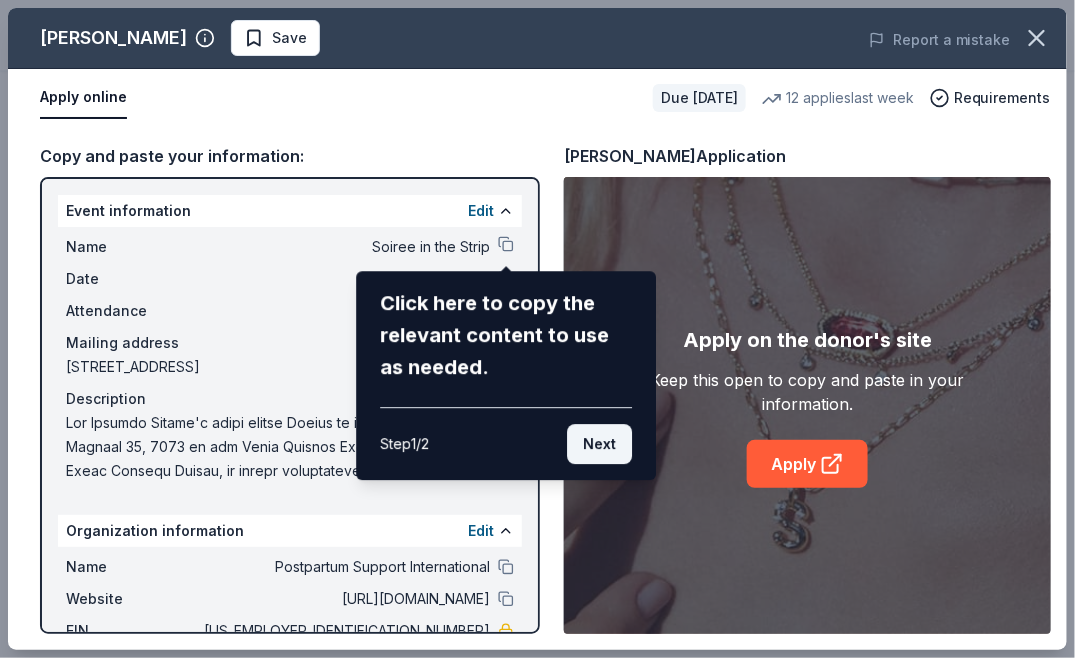 click on "Next" at bounding box center [599, 444] 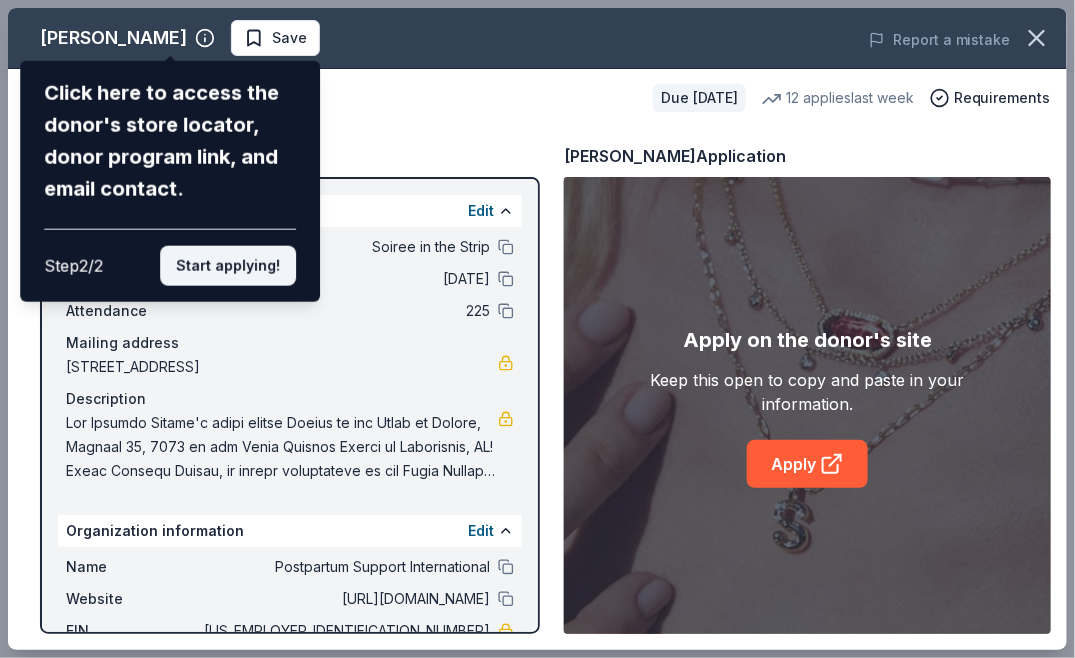 click on "Start applying!" at bounding box center [228, 266] 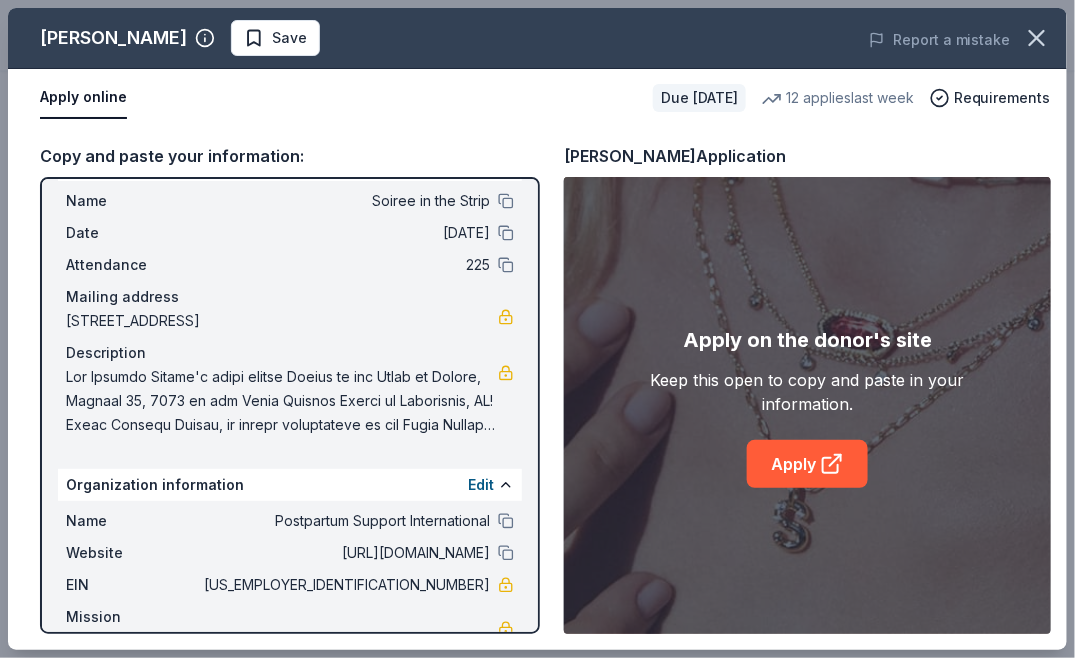 scroll, scrollTop: 66, scrollLeft: 0, axis: vertical 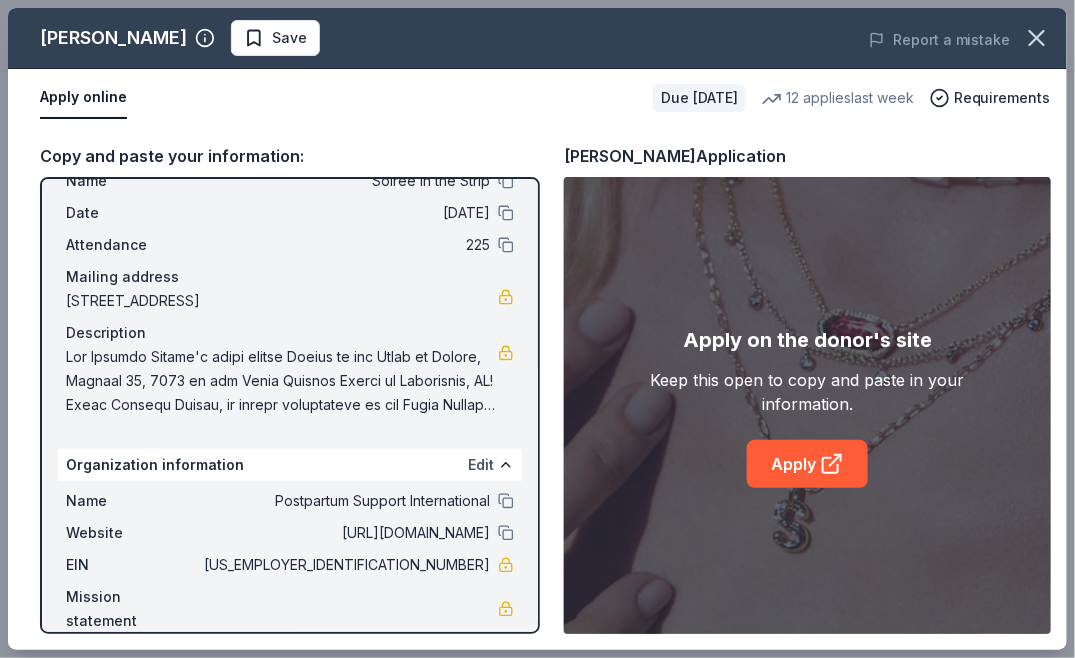 click on "Edit" at bounding box center (481, 465) 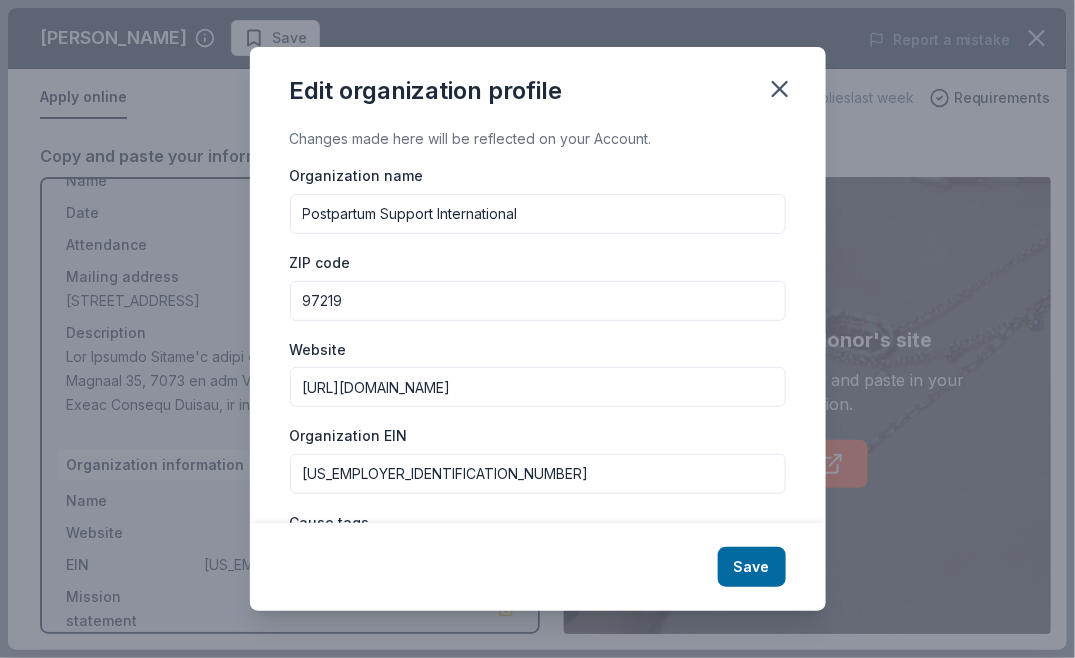 scroll, scrollTop: 27, scrollLeft: 0, axis: vertical 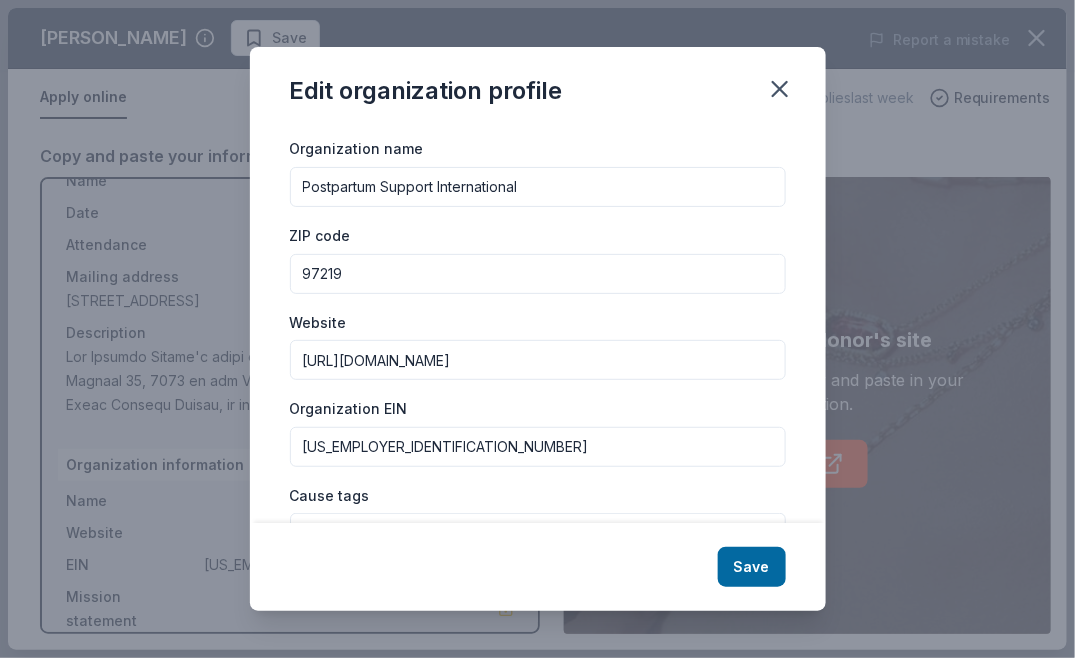 click on "Postpartum Support International" at bounding box center (538, 187) 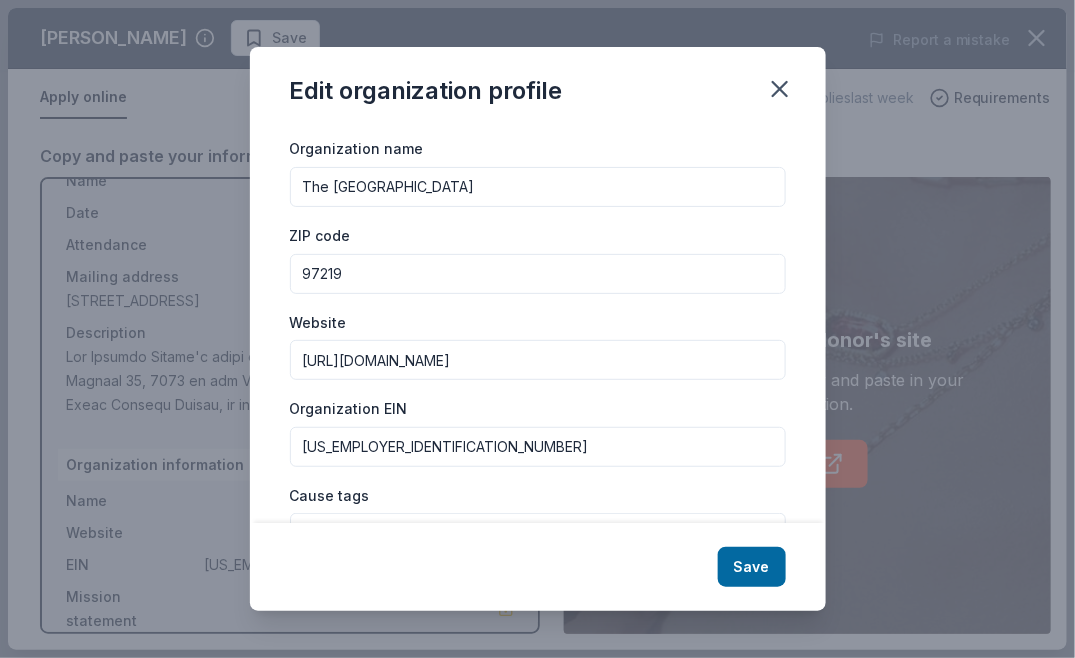 type on "The [GEOGRAPHIC_DATA]" 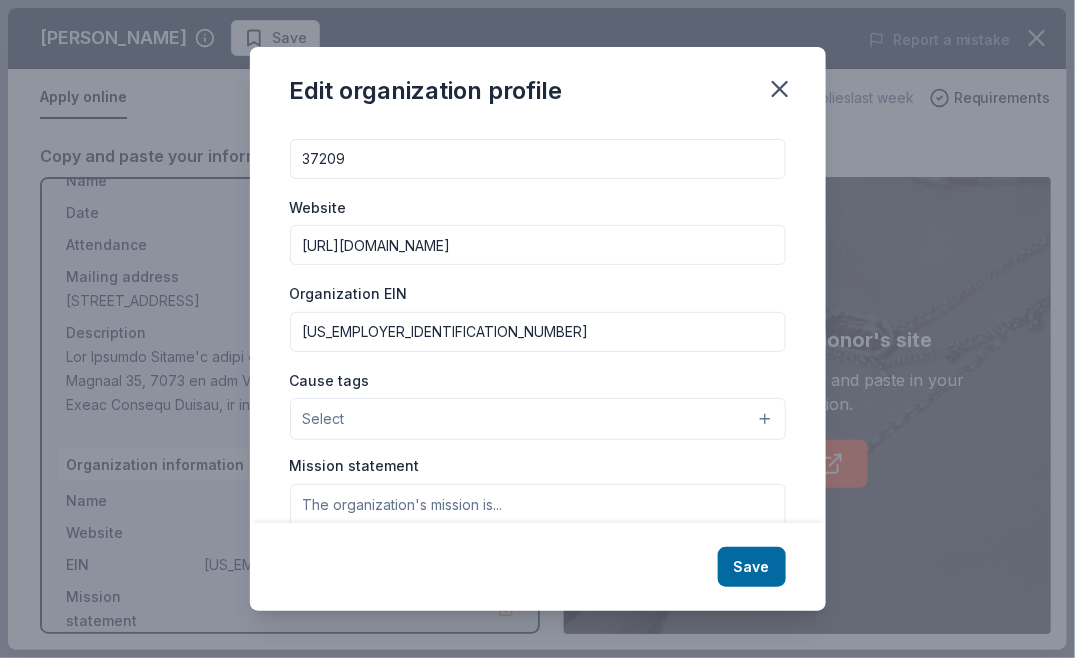 click on "37209" at bounding box center (538, 159) 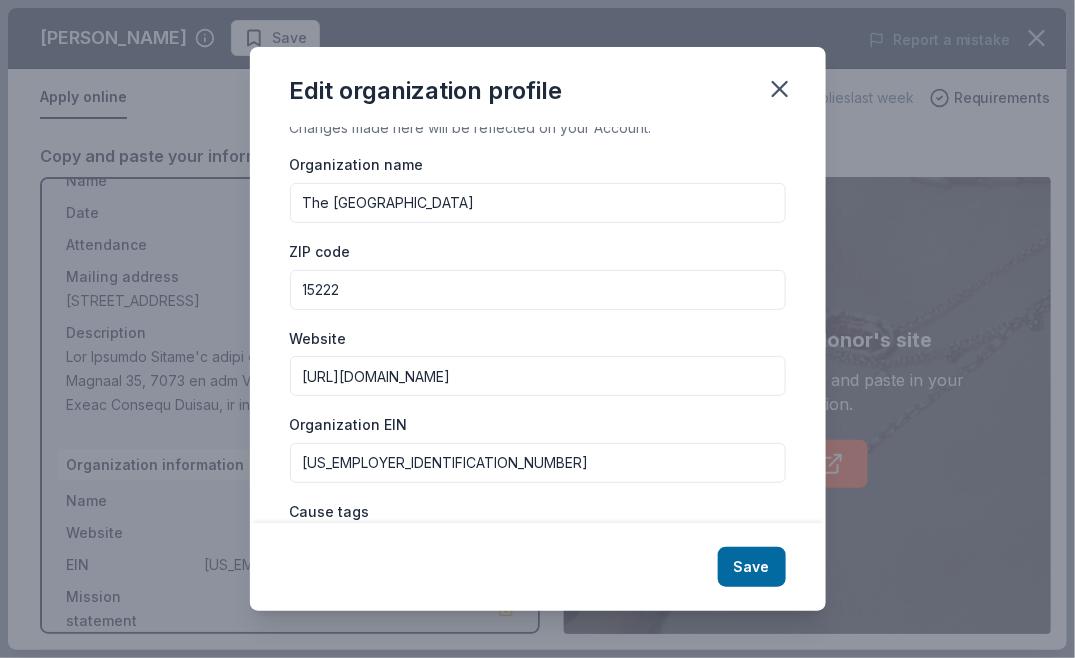 type on "15222" 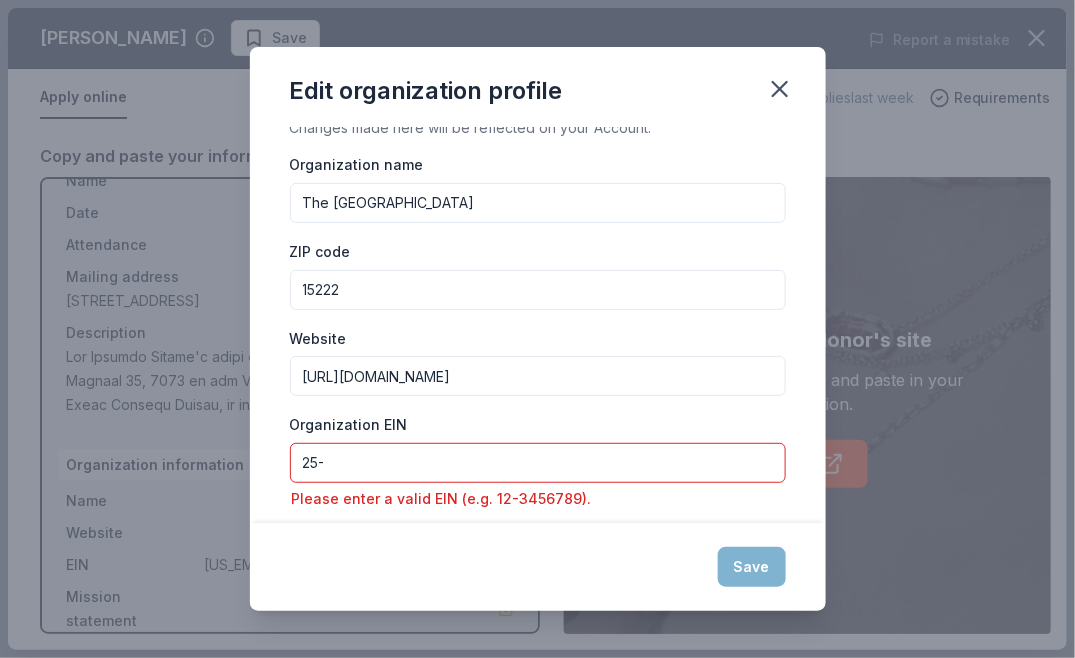 scroll, scrollTop: 0, scrollLeft: 0, axis: both 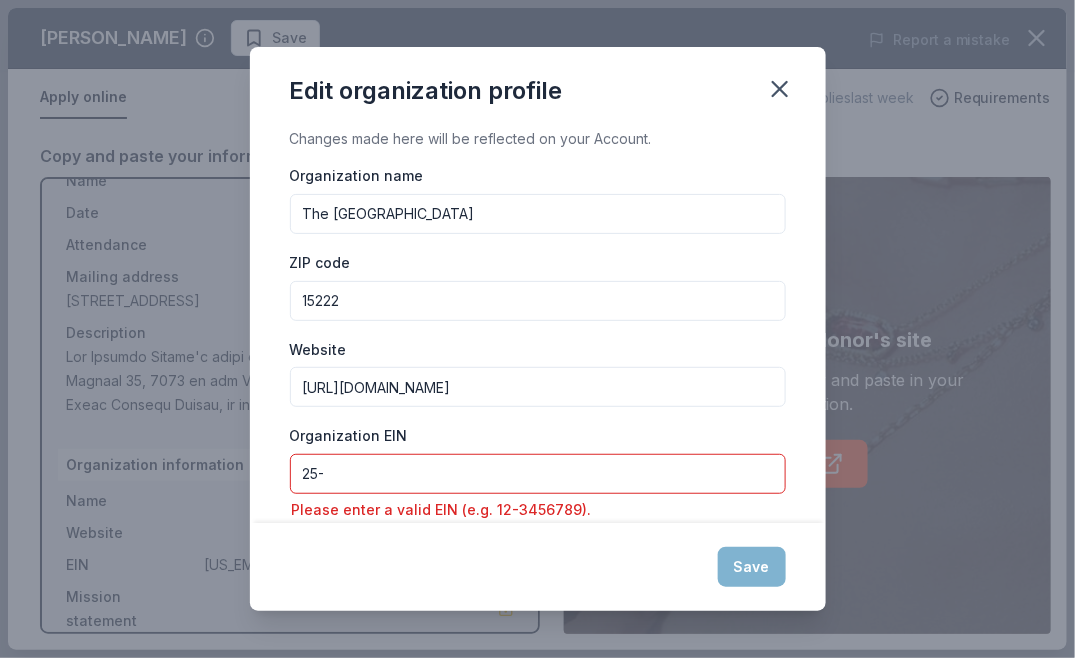 paste on "[US_EMPLOYER_IDENTIFICATION_NUMBER]." 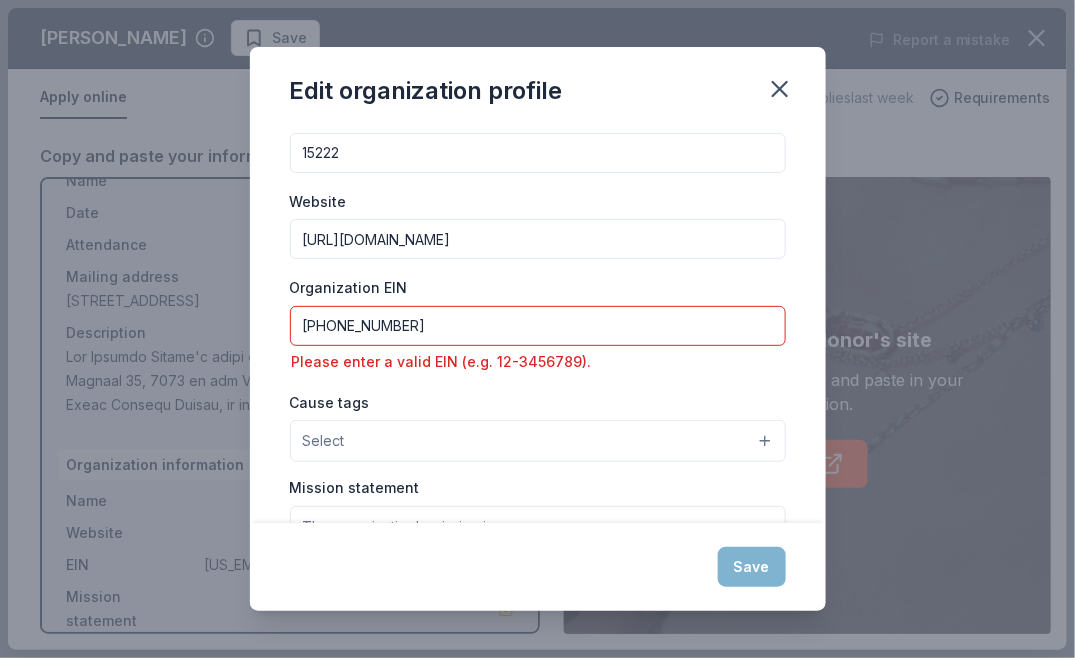 type on "[PHONE_NUMBER]" 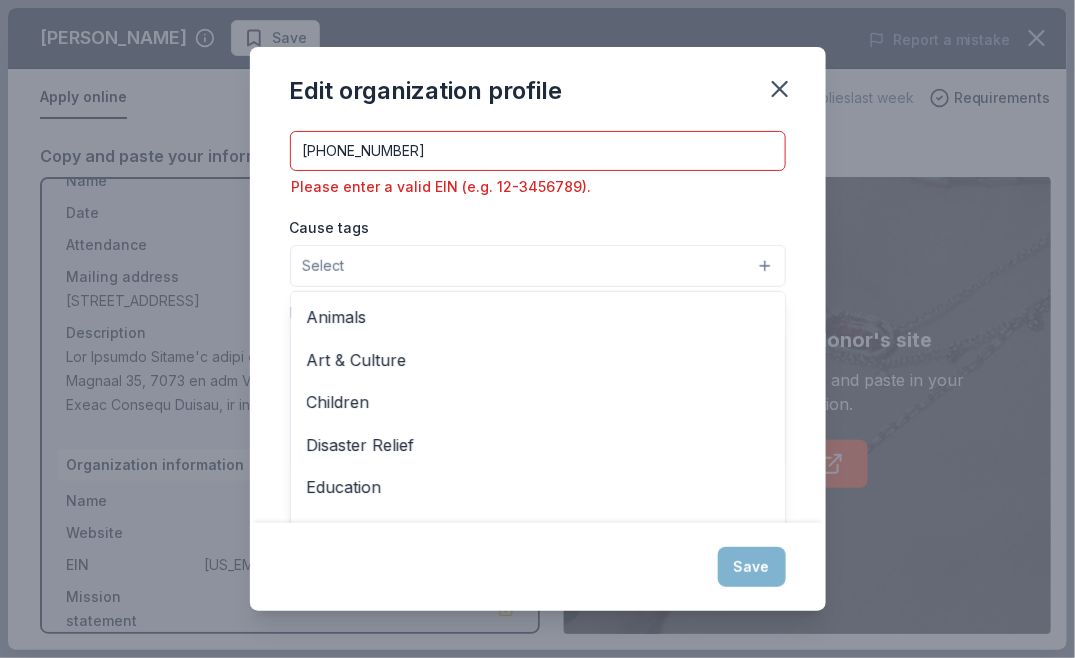 scroll, scrollTop: 332, scrollLeft: 0, axis: vertical 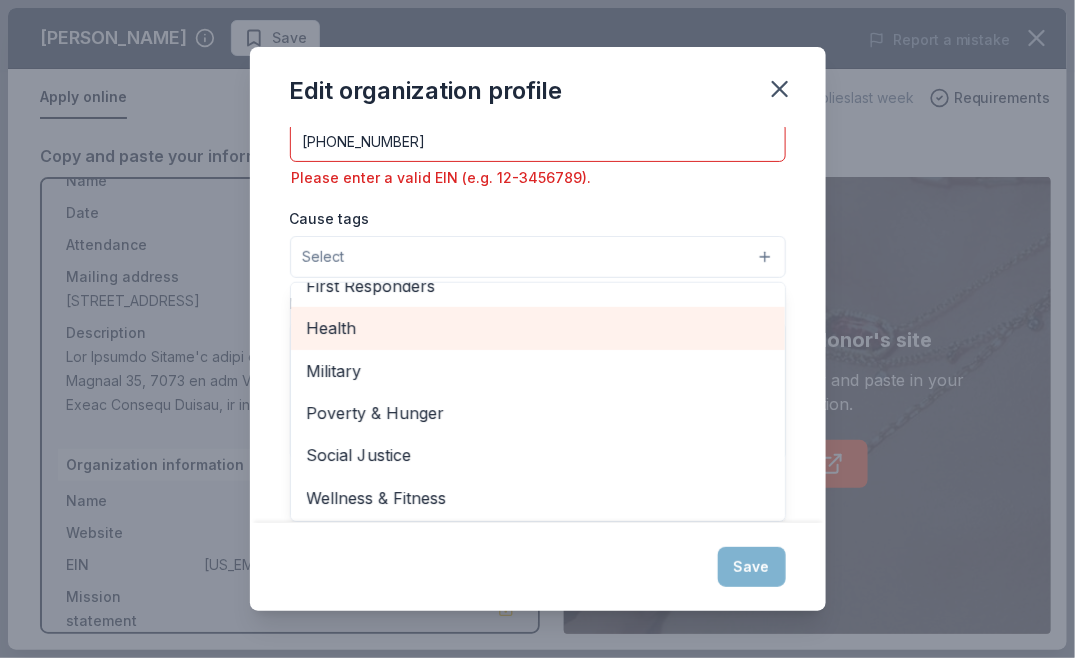 click on "Health" at bounding box center [538, 328] 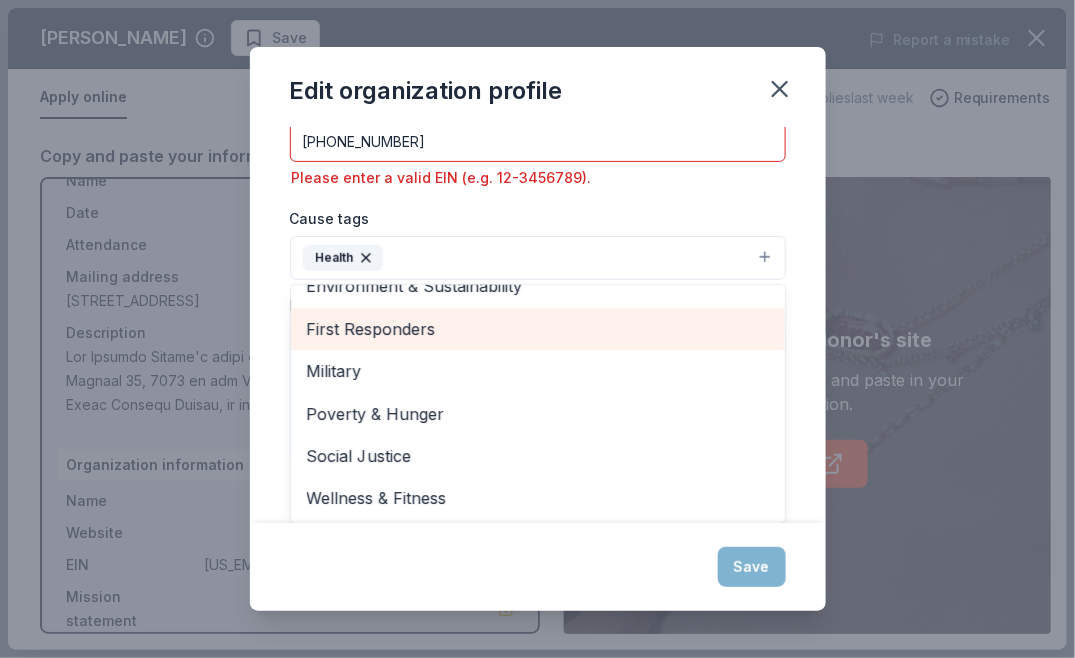 scroll, scrollTop: 235, scrollLeft: 0, axis: vertical 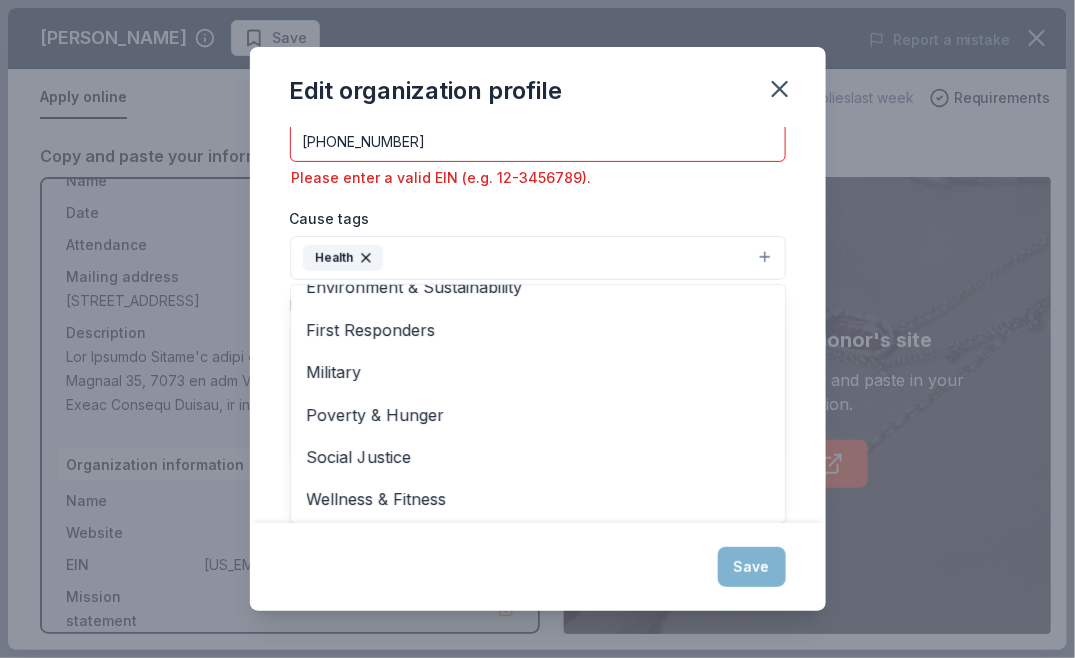 click on "Changes made here will be reflected on your Account. Organization name The Midwife Center ZIP code 15222 Website [URL][DOMAIN_NAME] Organization EIN [PHONE_NUMBER] Please enter a valid EIN (e.g. 12-3456789). Cause tags Health Animals Art & Culture Children Disaster Relief Education Environment & Sustainability First Responders Military Poverty & Hunger Social Justice Wellness & Fitness Mission statement" at bounding box center (538, 324) 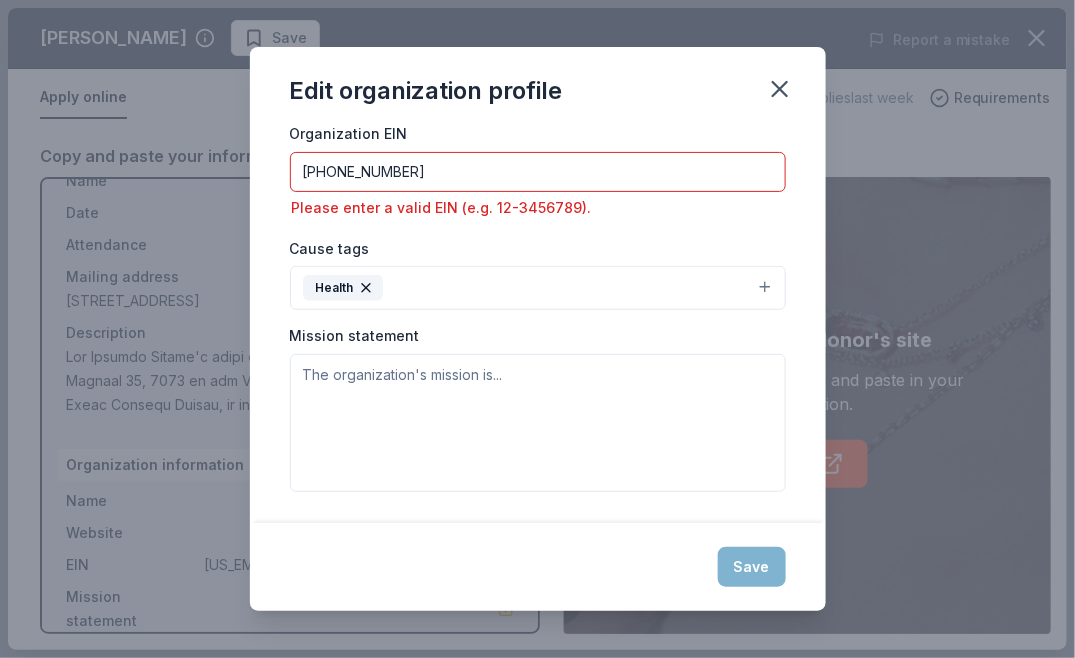 click on "Health" at bounding box center (538, 288) 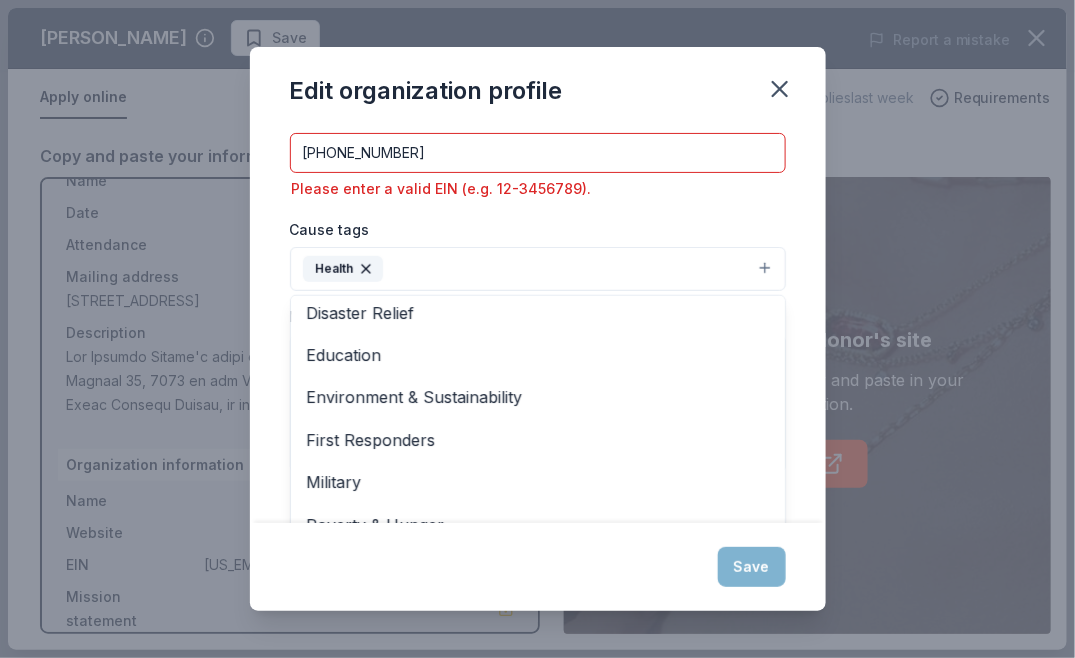 scroll, scrollTop: 0, scrollLeft: 0, axis: both 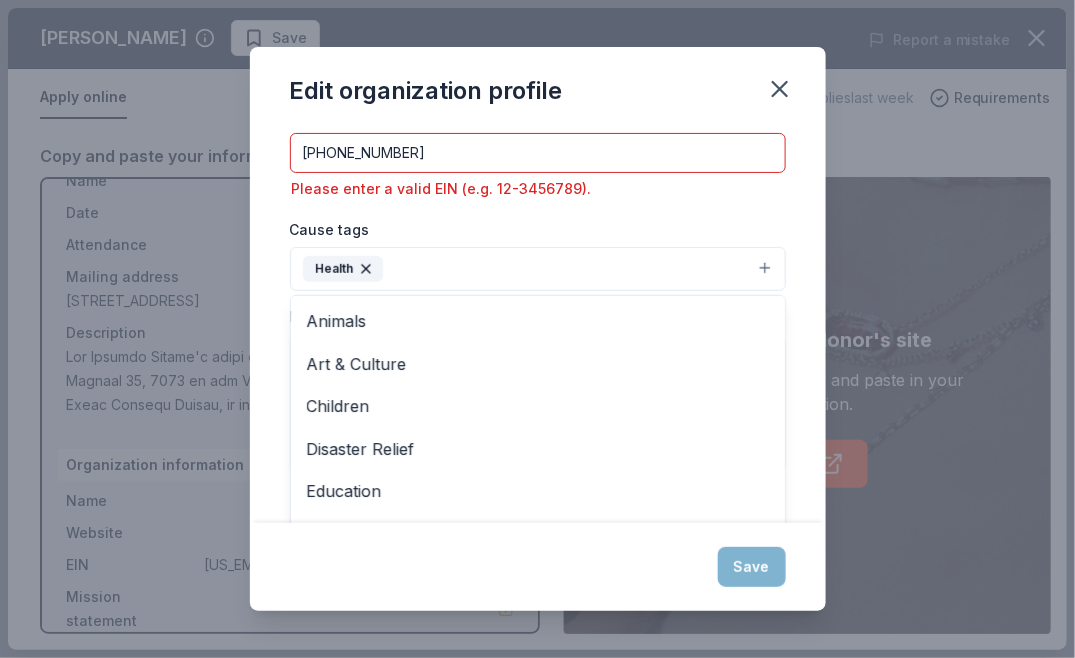 click on "Changes made here will be reflected on your Account. Organization name The Midwife Center ZIP code 15222 Website [URL][DOMAIN_NAME] Organization EIN [PHONE_NUMBER] Please enter a valid EIN (e.g. 12-3456789). Cause tags Health Animals Art & Culture Children Disaster Relief Education Environment & Sustainability First Responders Military Poverty & Hunger Social Justice Wellness & Fitness Mission statement" at bounding box center (538, 324) 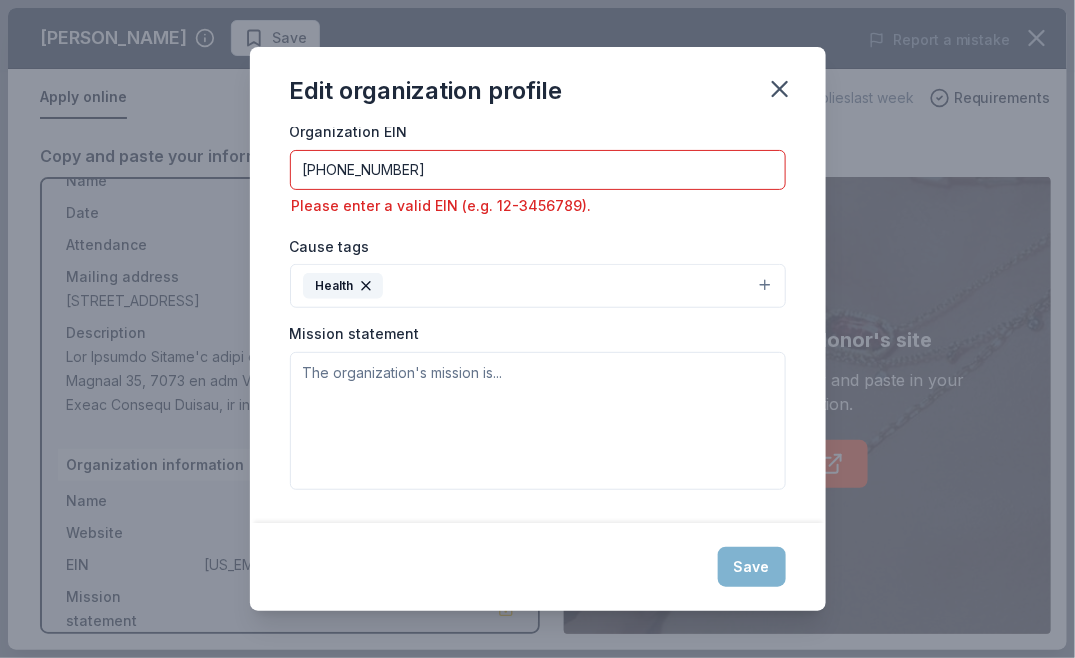 scroll, scrollTop: 302, scrollLeft: 0, axis: vertical 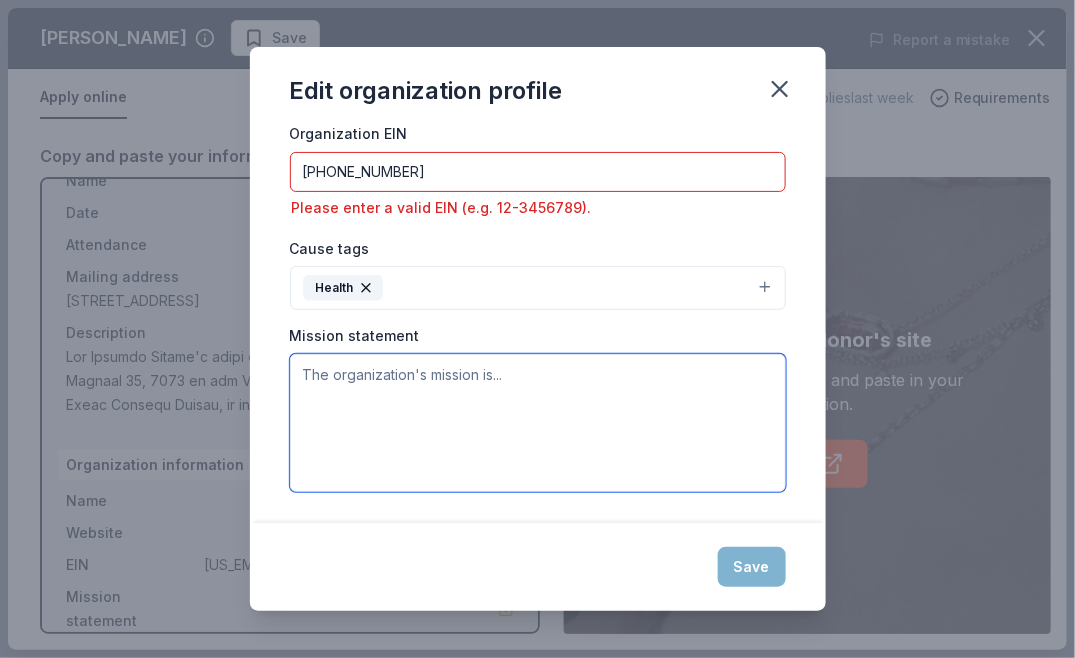 click at bounding box center [538, 423] 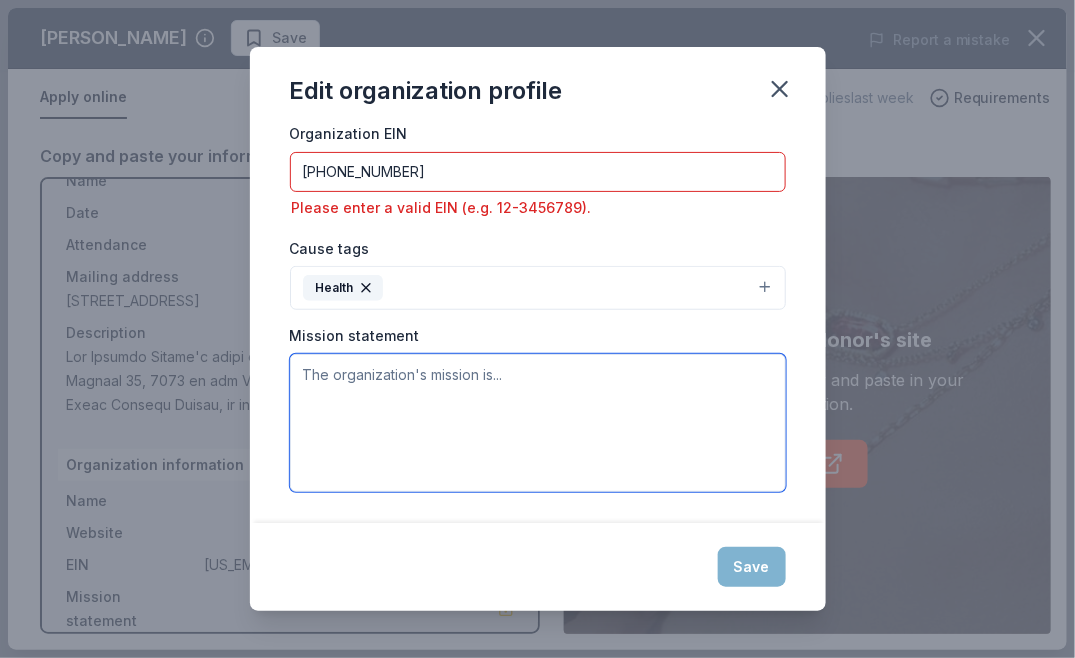 paste on "The Midwife Center for Birth & Women’s Health promotes wellness by providing exceptional, client-centered primary gynecological, pregnancy and birthing care in southwestern [US_STATE]’s only independent birth center." 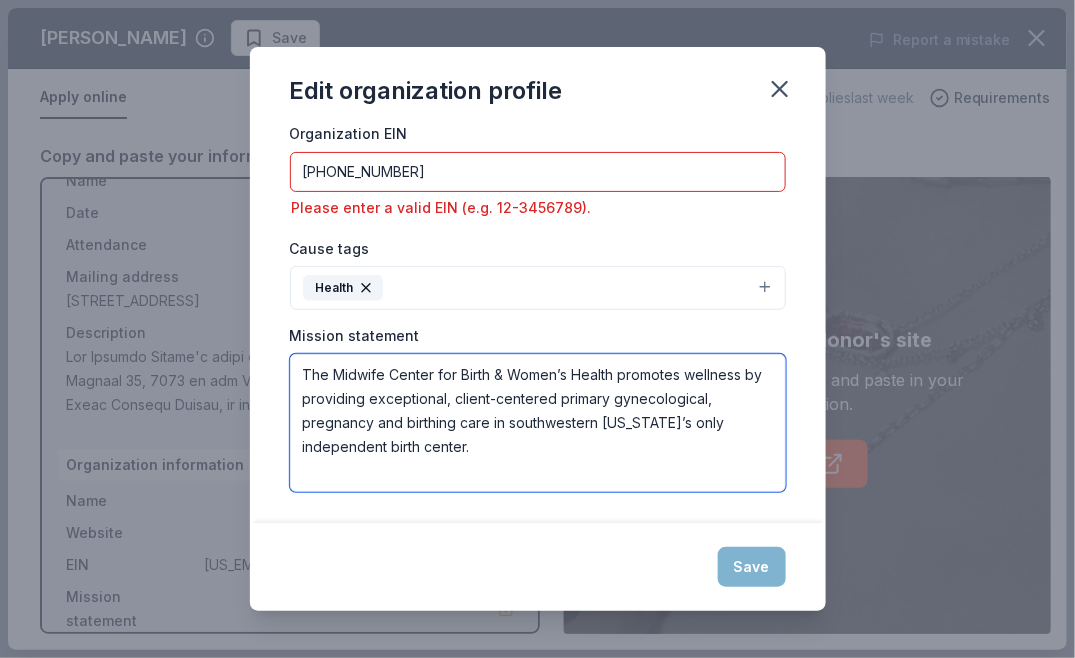 scroll, scrollTop: 0, scrollLeft: 0, axis: both 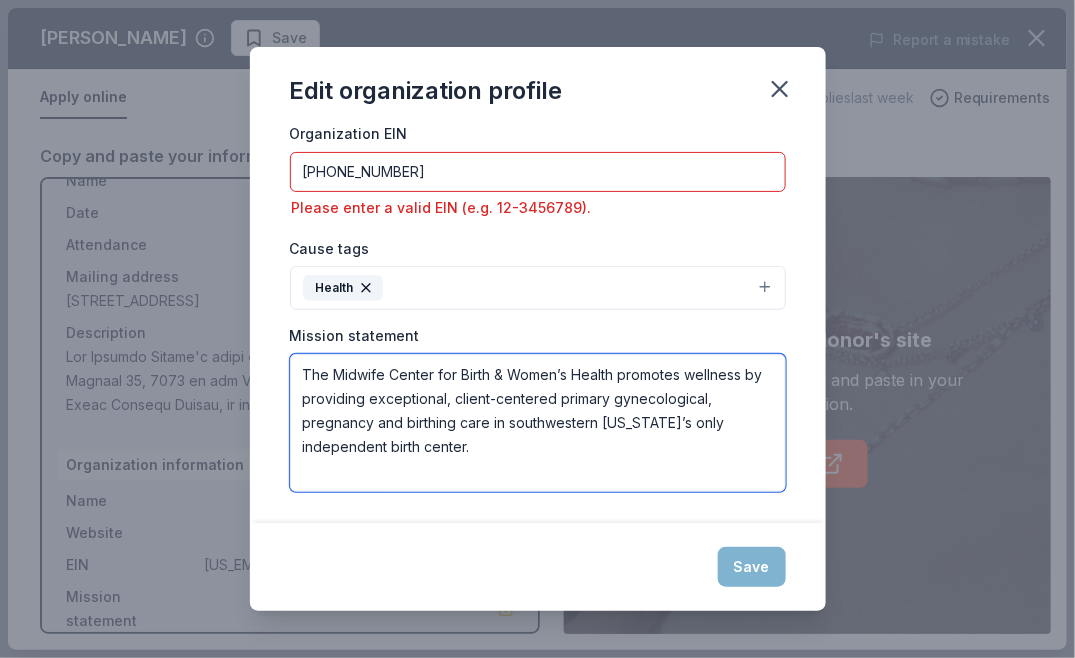 type on "The Midwife Center for Birth & Women’s Health promotes wellness by providing exceptional, client-centered primary gynecological, pregnancy and birthing care in southwestern [US_STATE]’s only independent birth center." 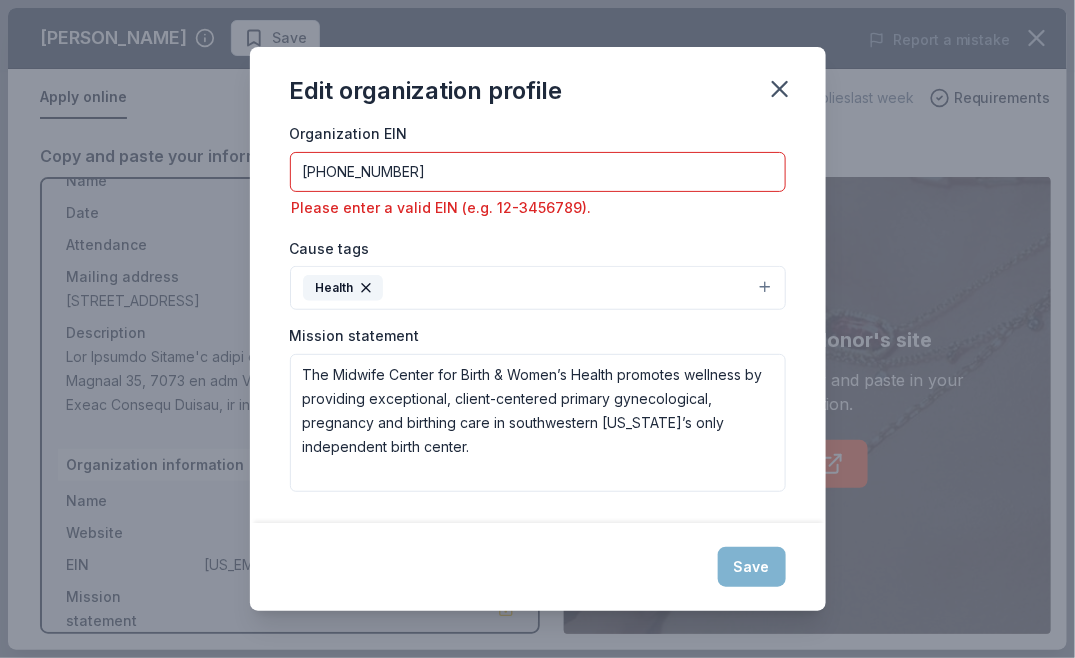 click on "Save" at bounding box center (538, 567) 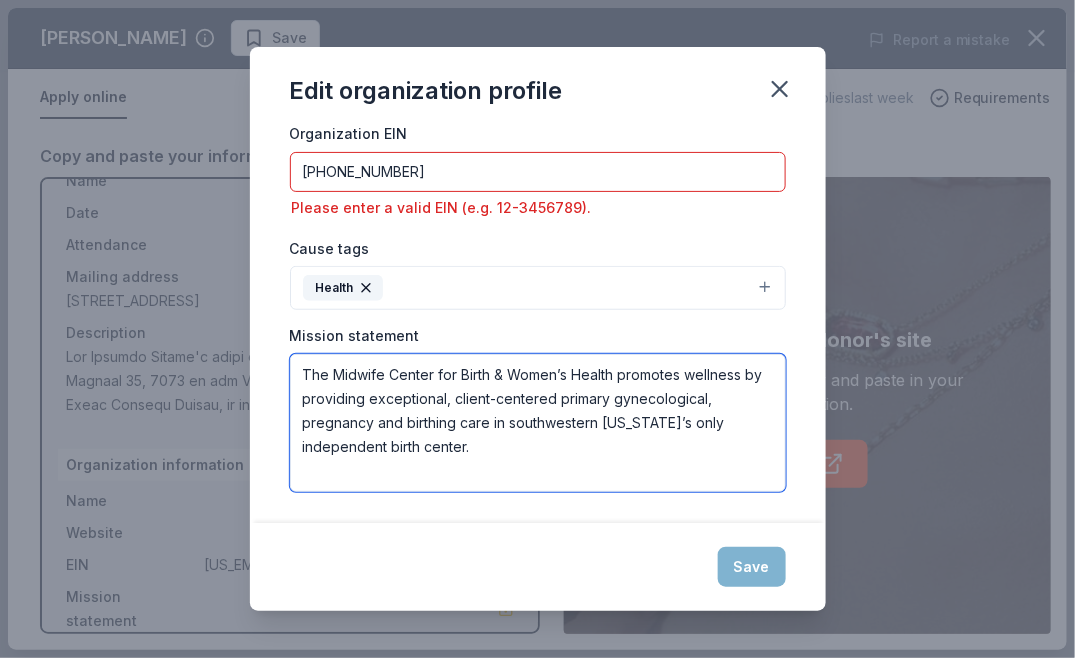 click on "The Midwife Center for Birth & Women’s Health promotes wellness by providing exceptional, client-centered primary gynecological, pregnancy and birthing care in southwestern [US_STATE]’s only independent birth center." at bounding box center (538, 423) 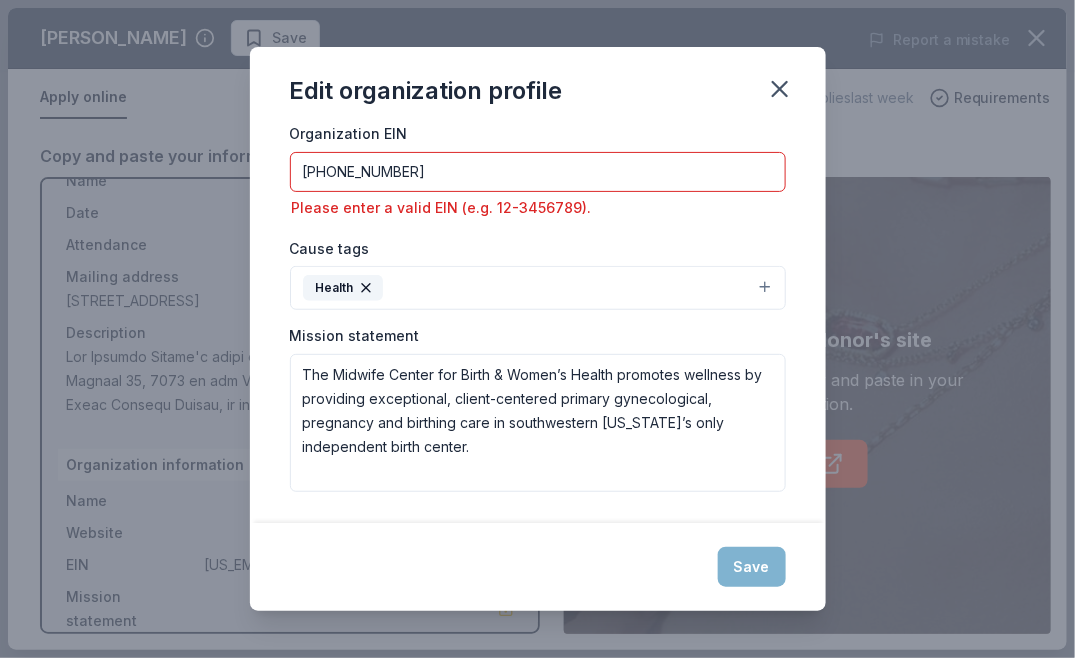 click on "Save" at bounding box center (538, 567) 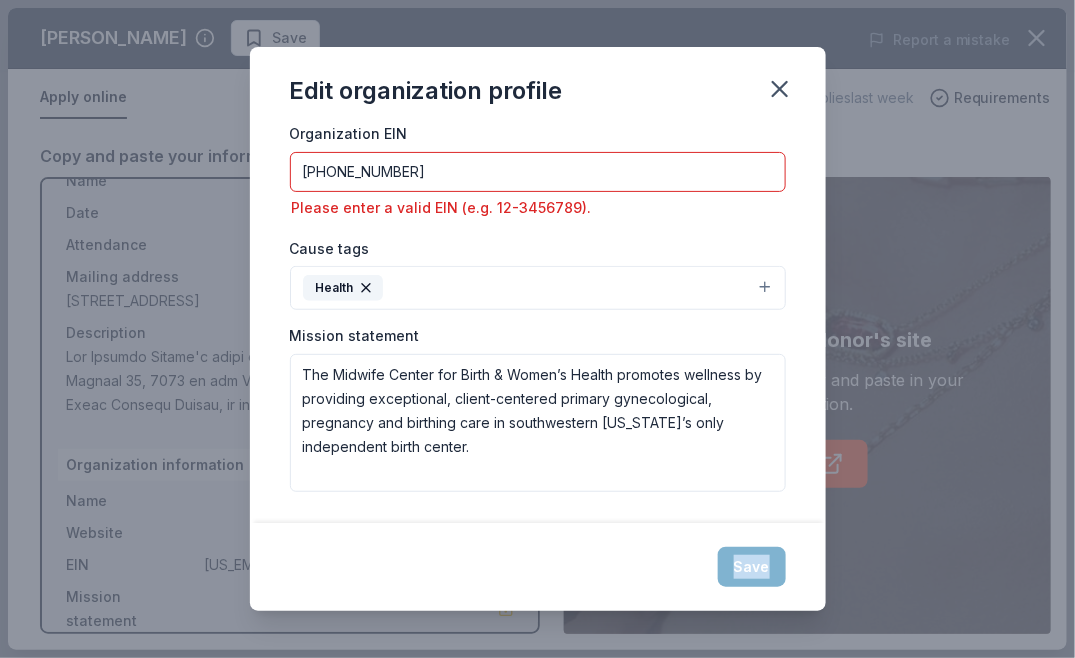 click on "Save" at bounding box center (538, 567) 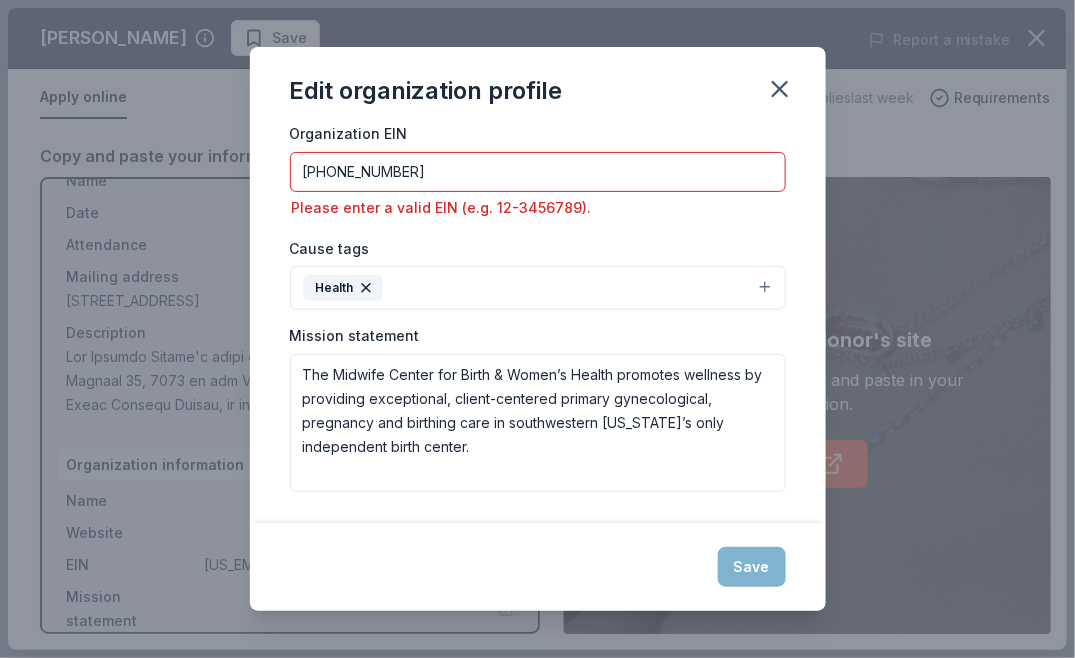 click on "[PHONE_NUMBER]" at bounding box center (538, 172) 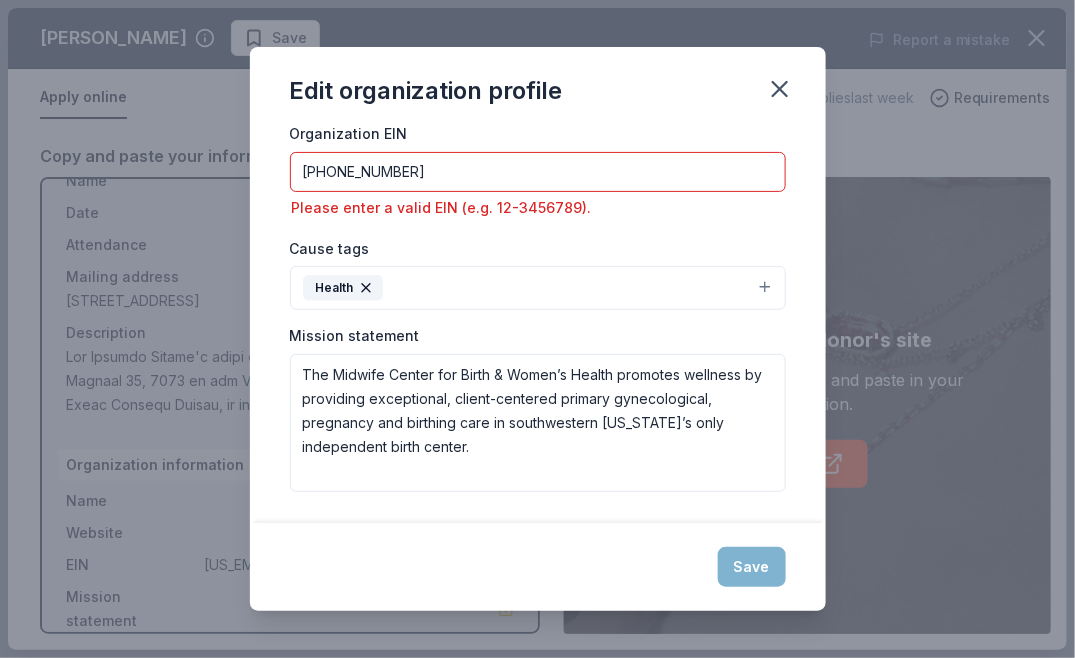 click on "[PHONE_NUMBER]" at bounding box center (538, 172) 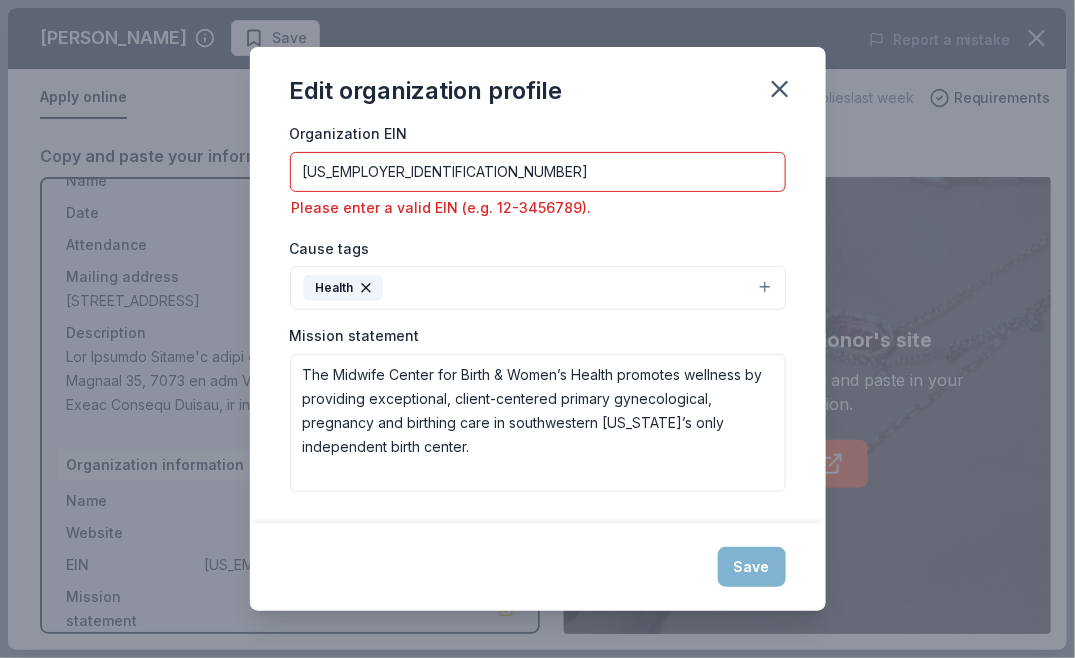 scroll, scrollTop: 274, scrollLeft: 0, axis: vertical 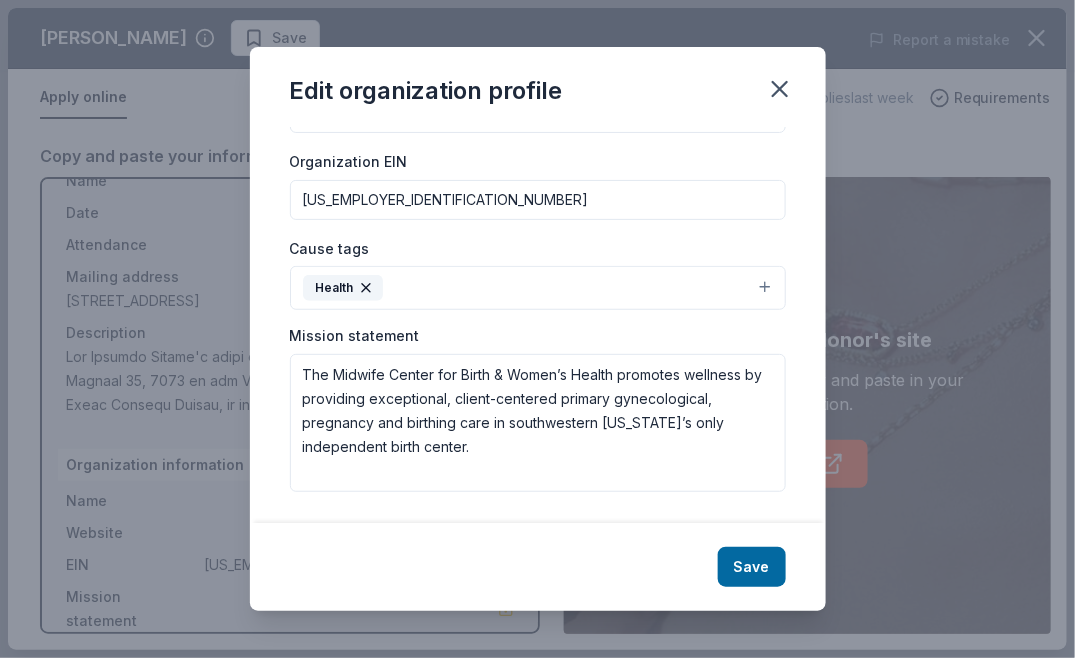 type on "[US_EMPLOYER_IDENTIFICATION_NUMBER]" 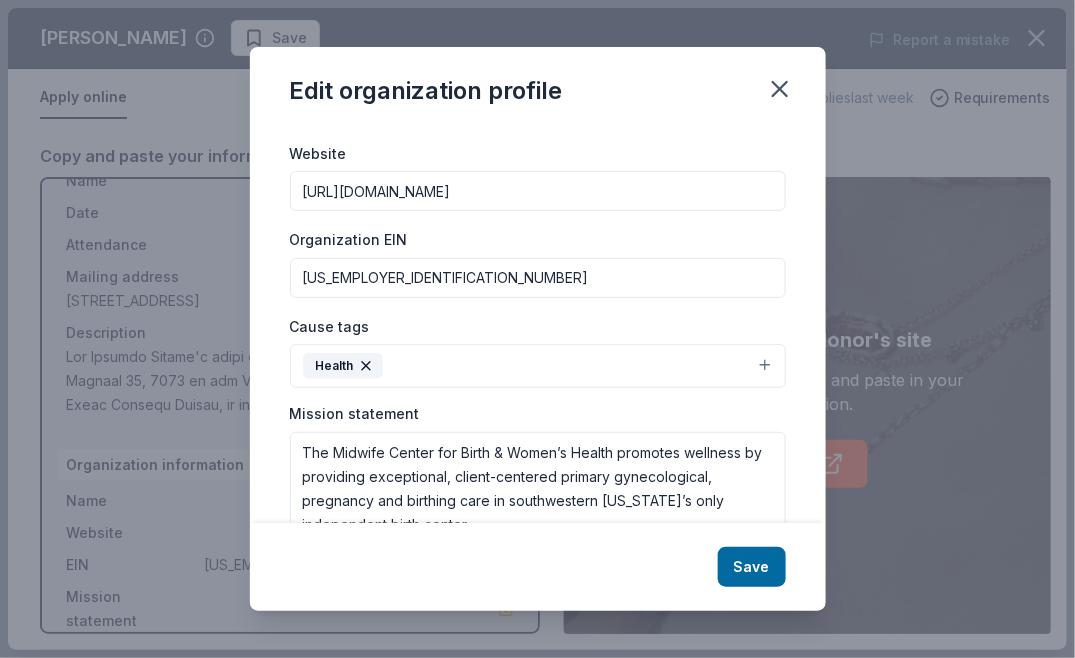 scroll, scrollTop: 273, scrollLeft: 0, axis: vertical 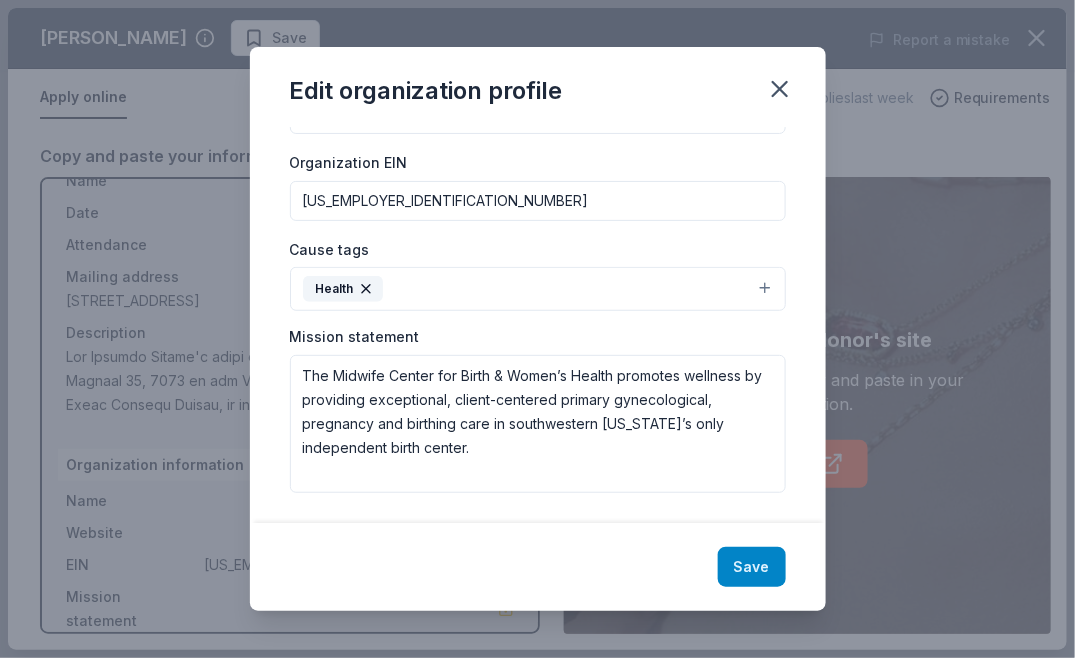 click on "Save" at bounding box center (752, 567) 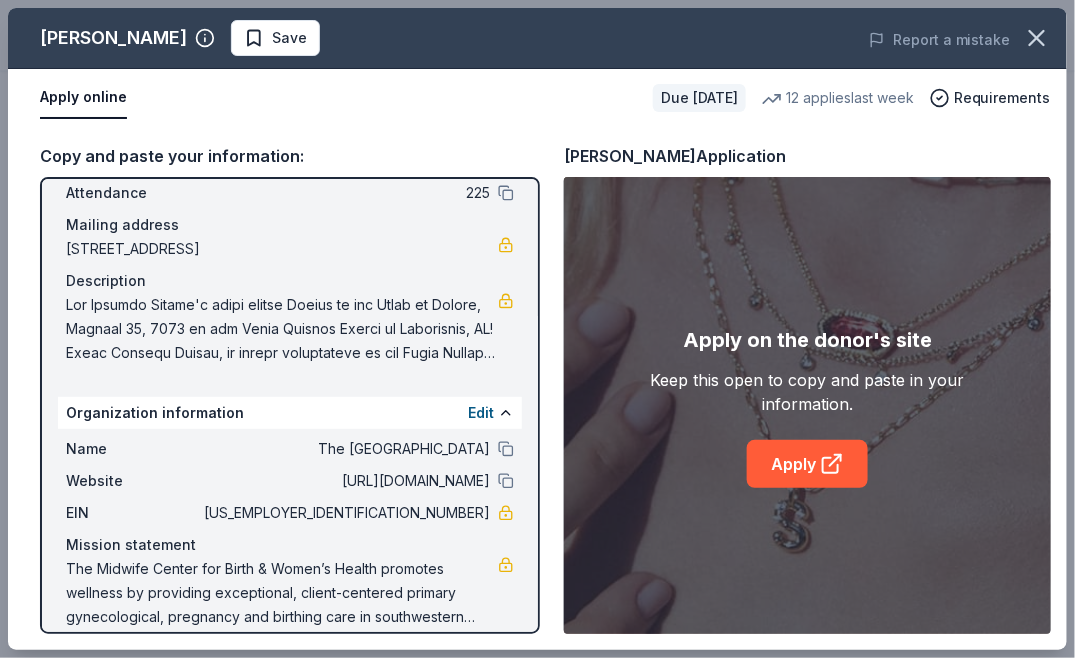 scroll, scrollTop: 137, scrollLeft: 0, axis: vertical 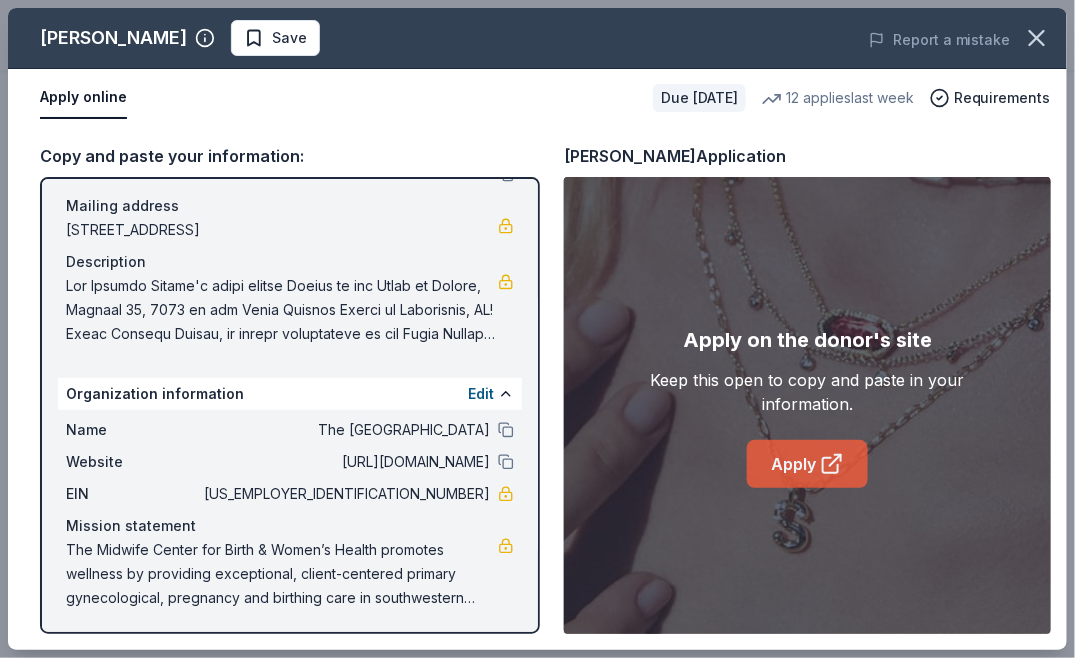 click on "Apply" at bounding box center (807, 464) 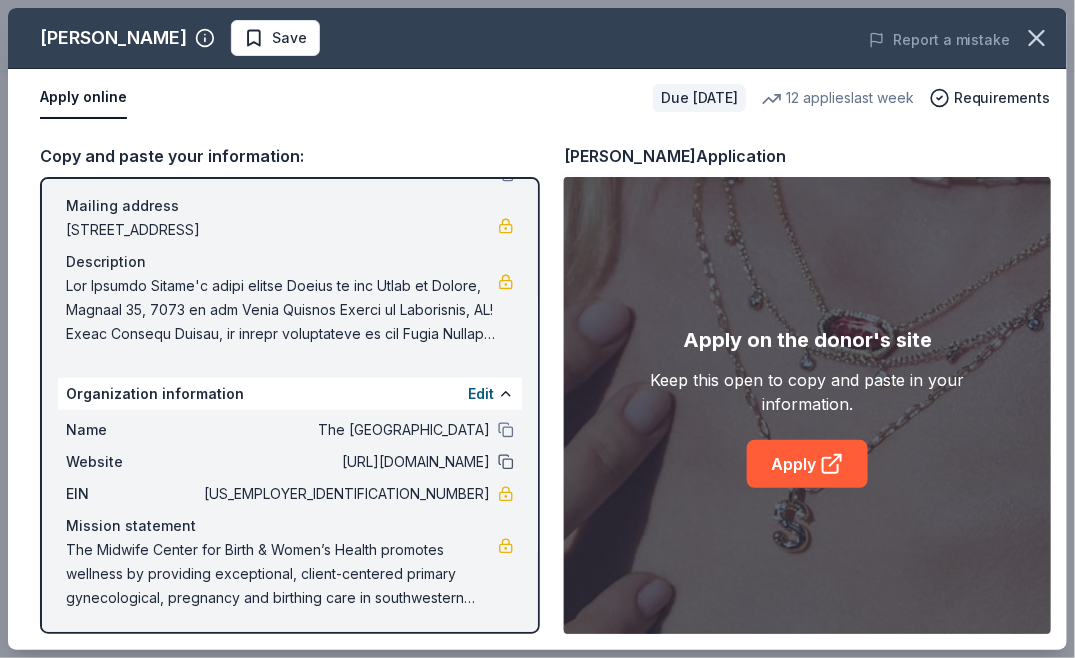 click at bounding box center [506, 462] 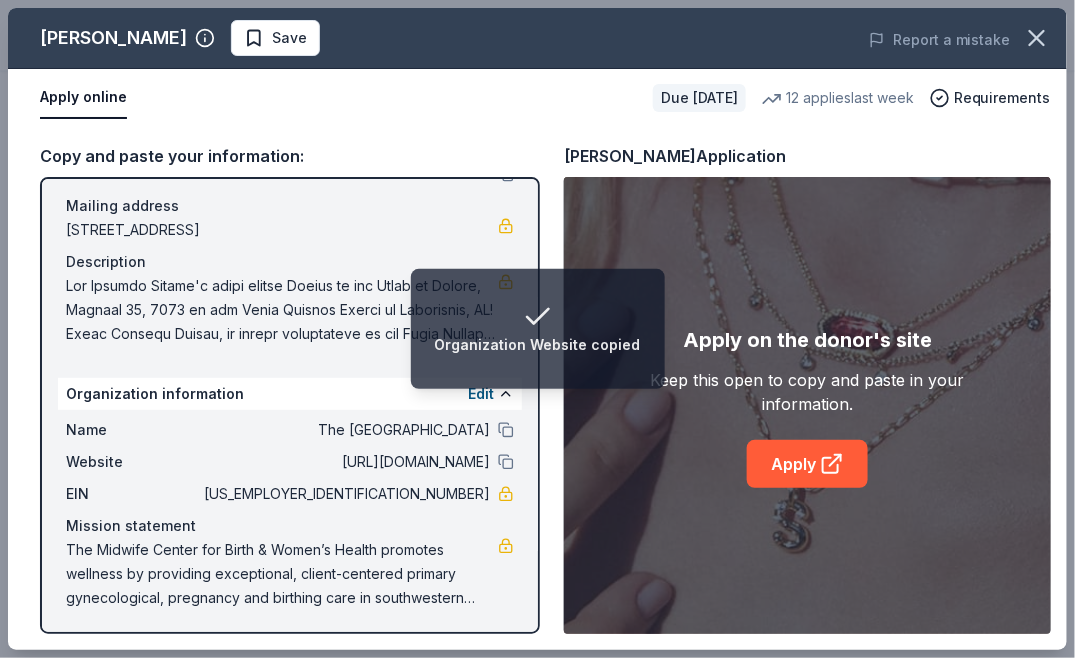 click at bounding box center [282, 310] 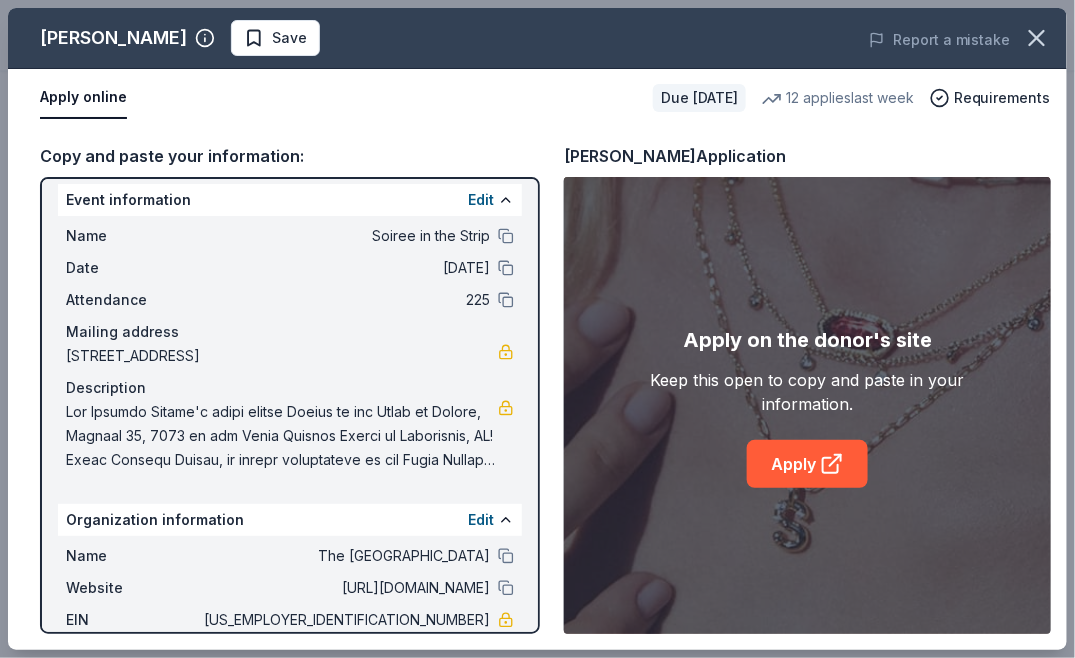 scroll, scrollTop: 0, scrollLeft: 0, axis: both 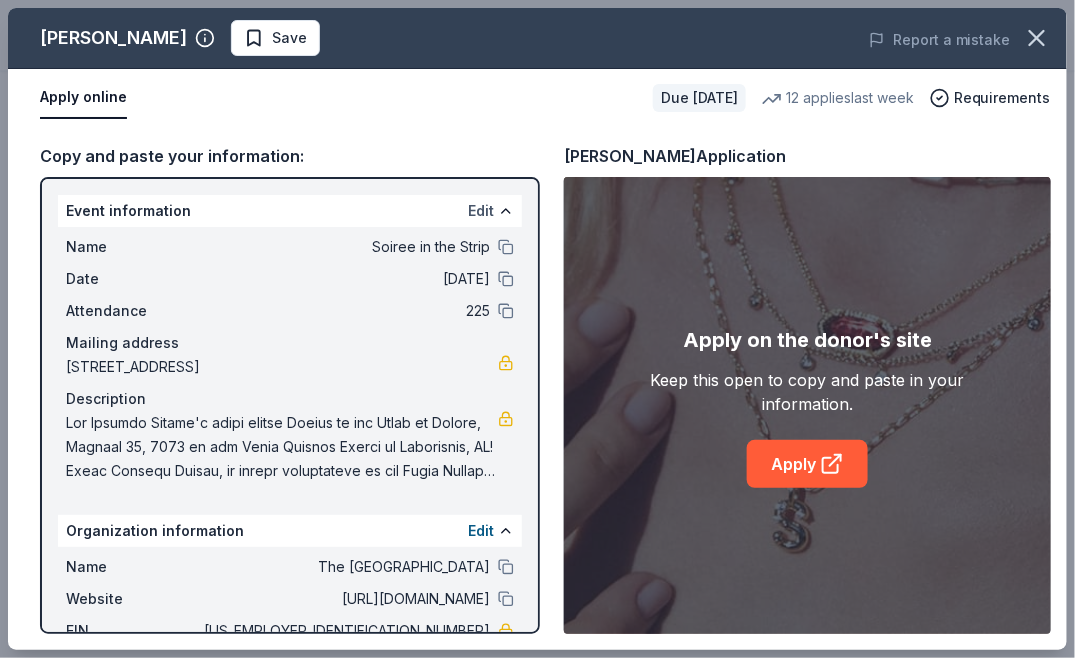 click on "Edit" at bounding box center [481, 211] 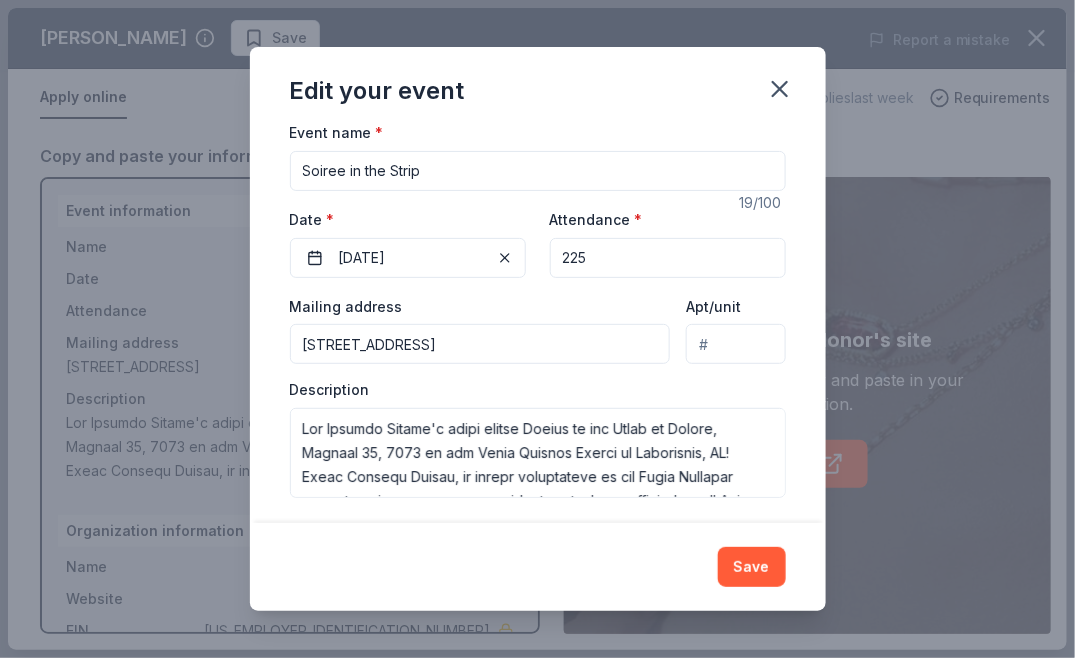 scroll, scrollTop: 172, scrollLeft: 0, axis: vertical 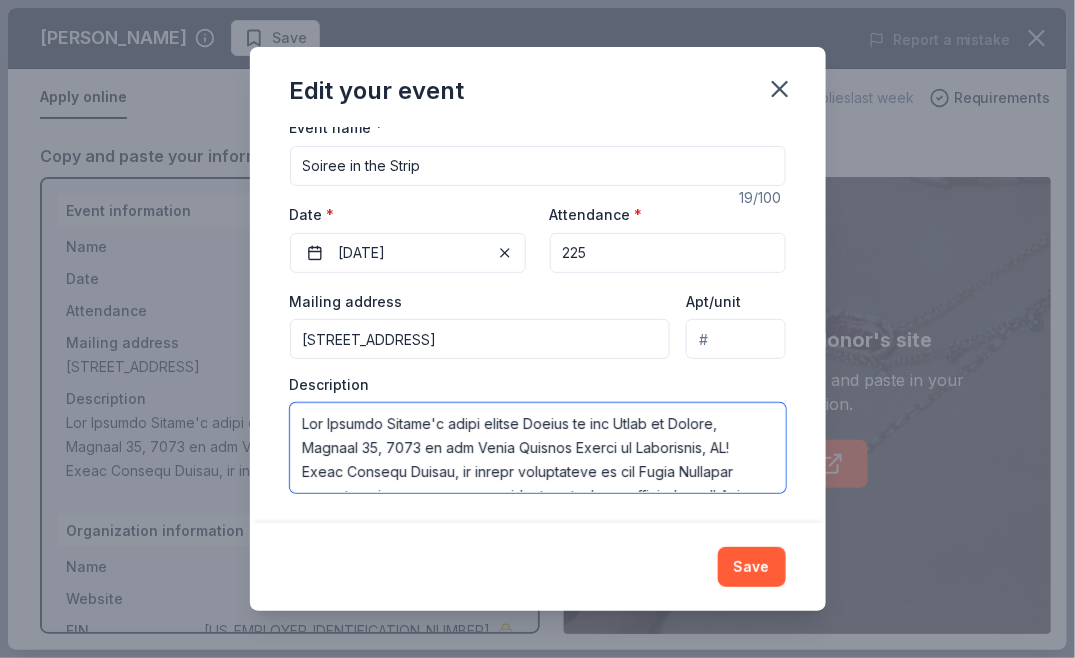 click at bounding box center (538, 448) 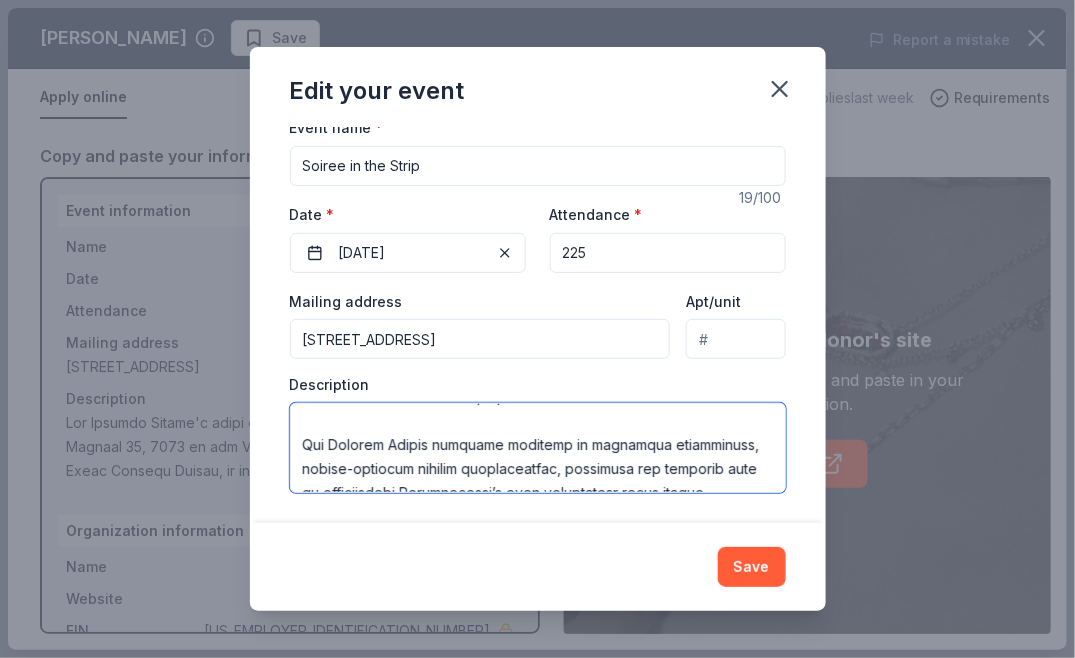 scroll, scrollTop: 222, scrollLeft: 0, axis: vertical 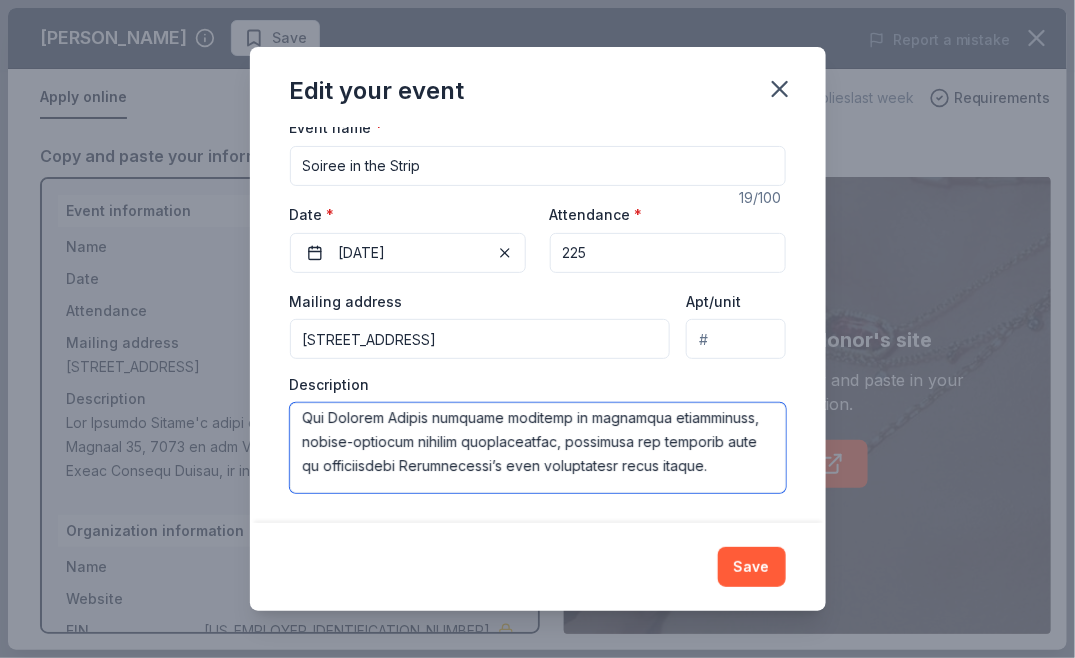 click at bounding box center [538, 448] 